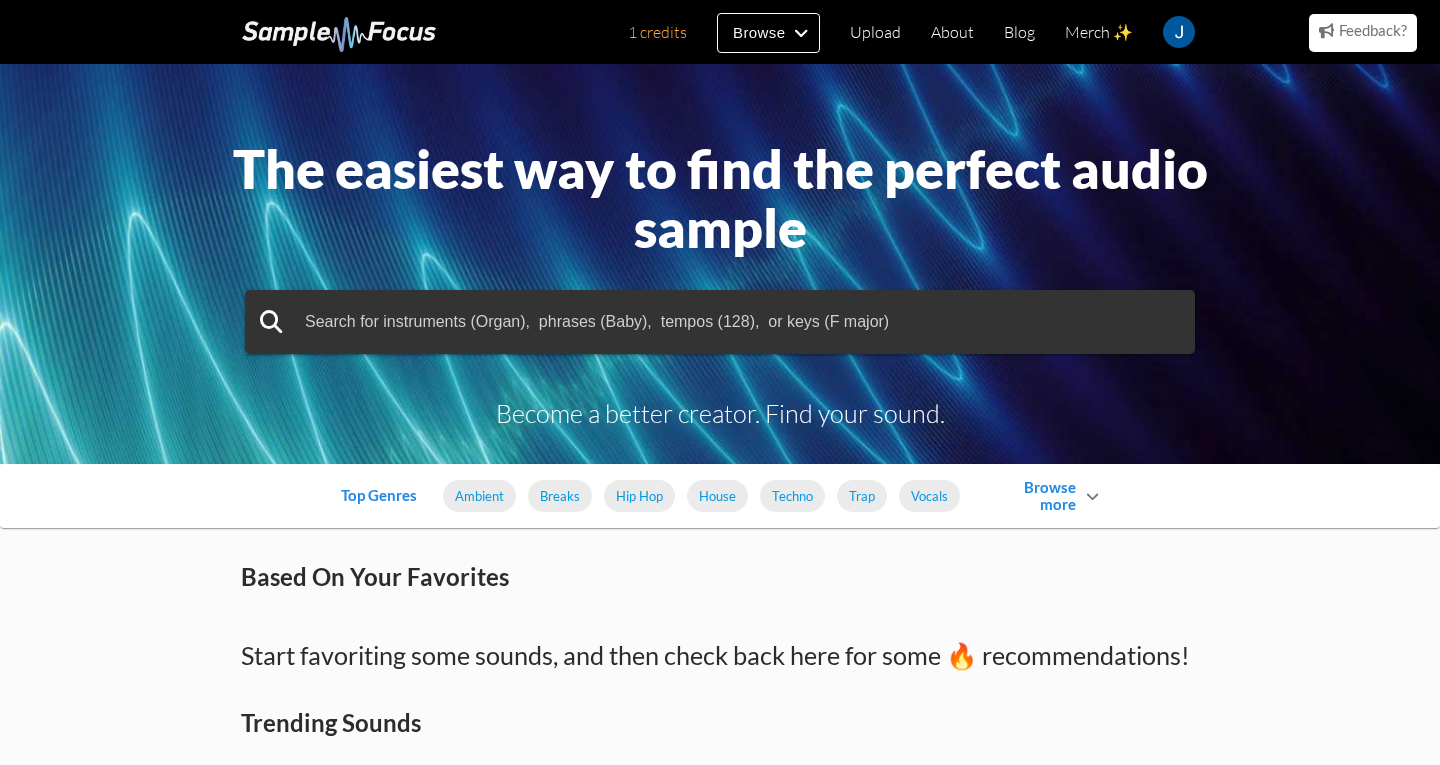 scroll, scrollTop: 0, scrollLeft: 0, axis: both 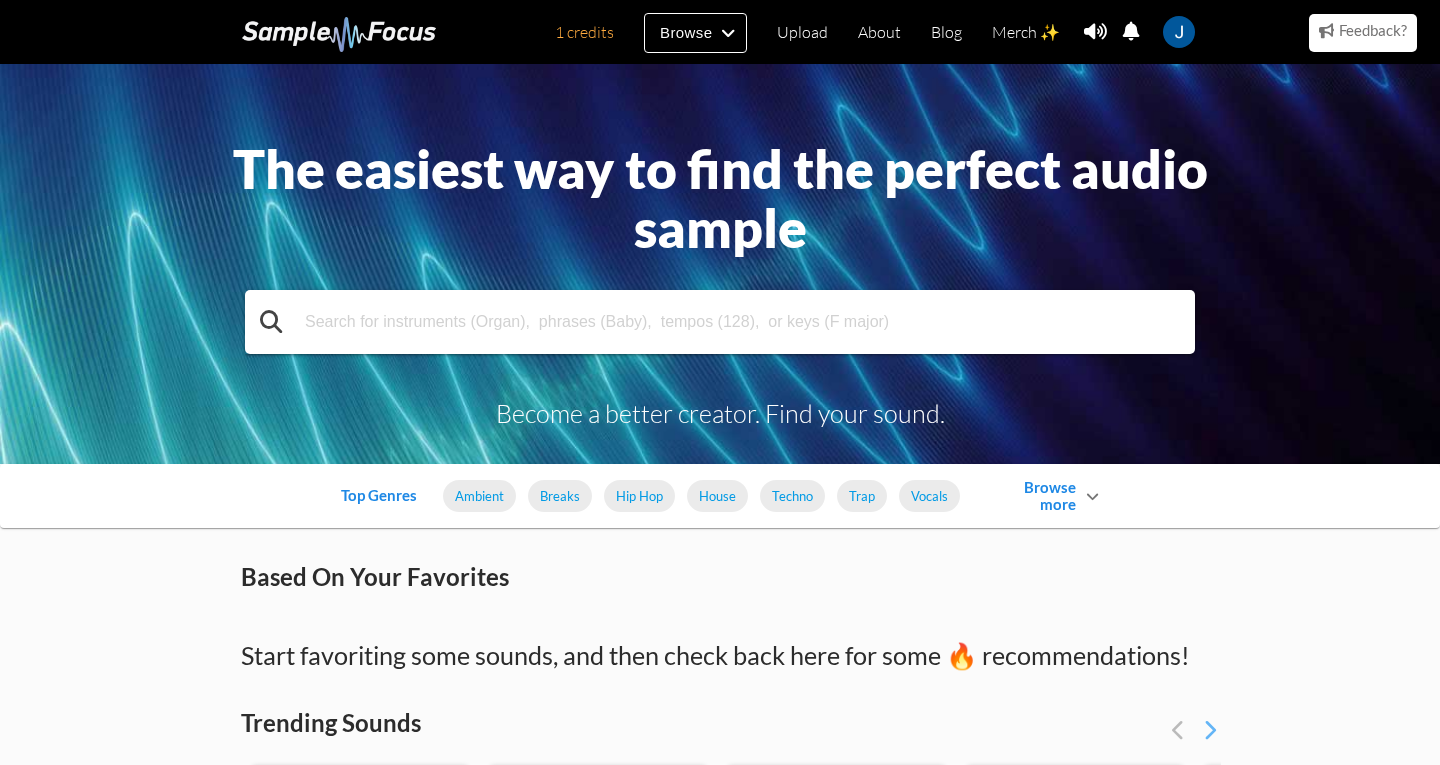 click at bounding box center (720, 322) 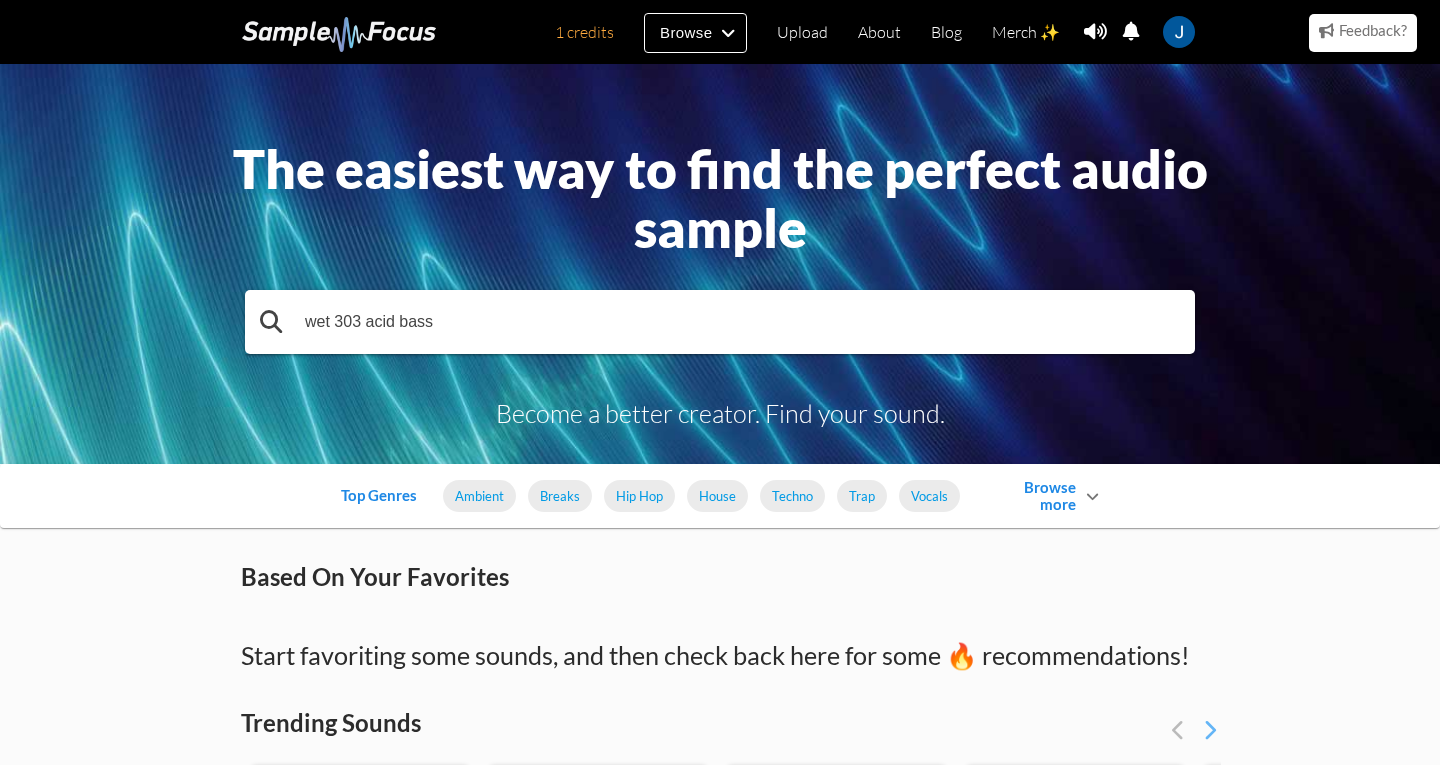 type on "wet 303 acid bass" 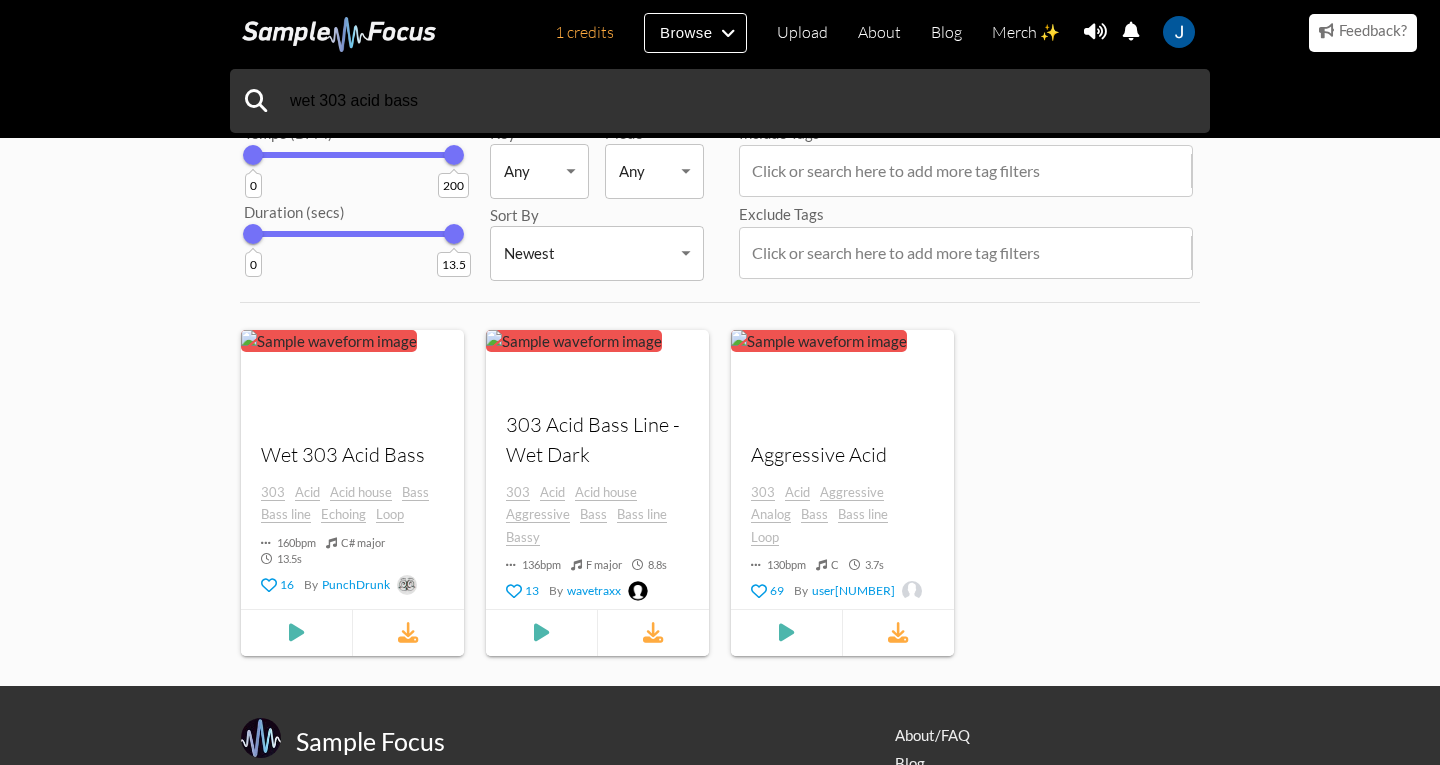 scroll, scrollTop: 116, scrollLeft: 0, axis: vertical 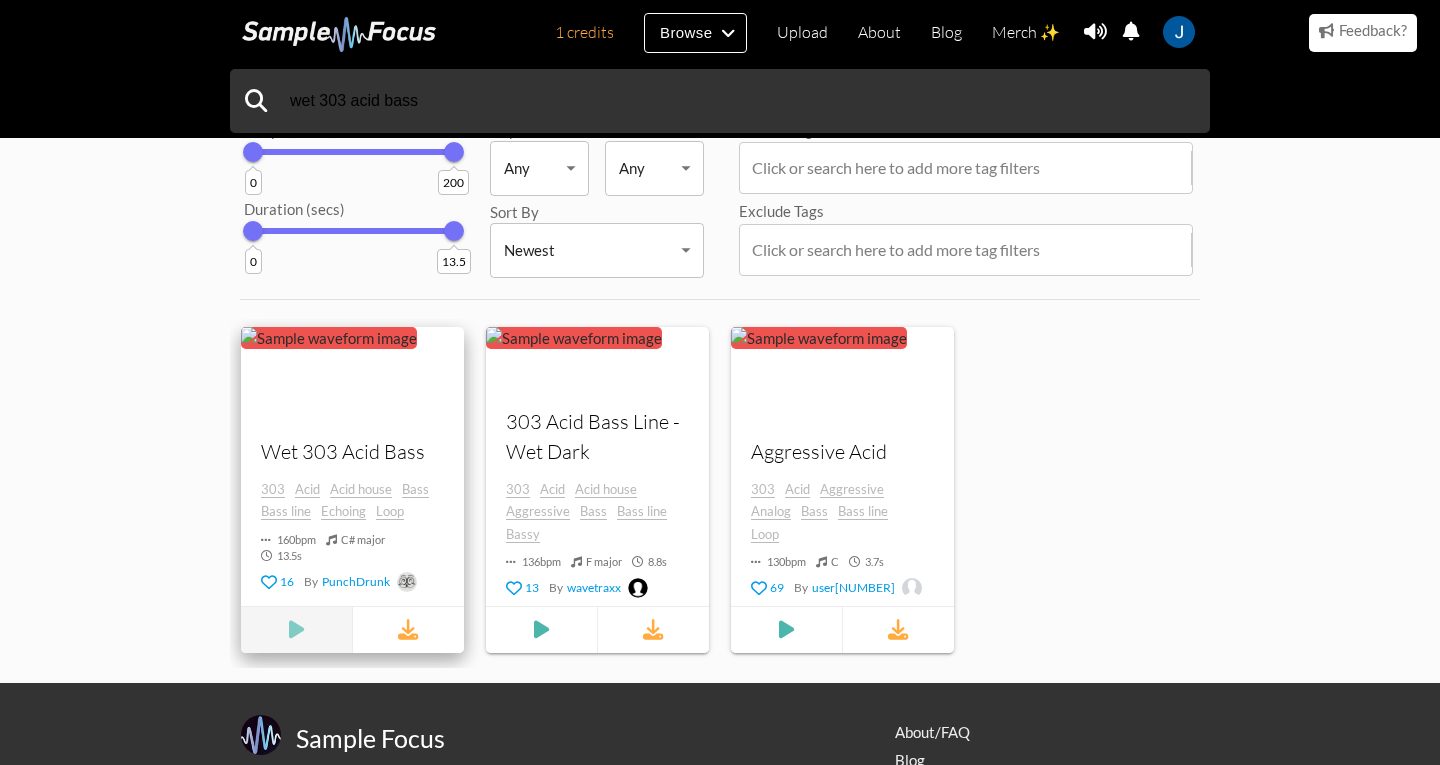 click at bounding box center [296, 629] 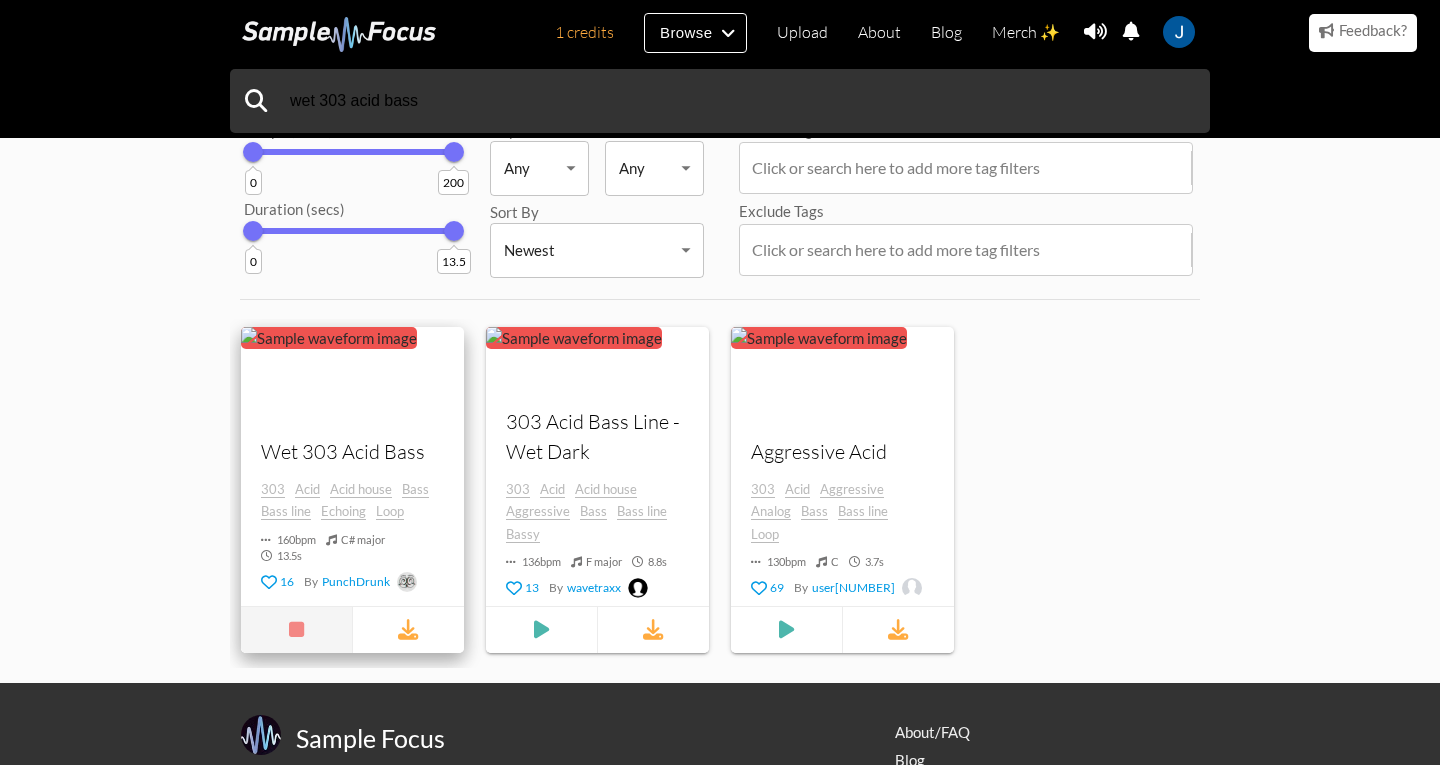 click at bounding box center [296, 629] 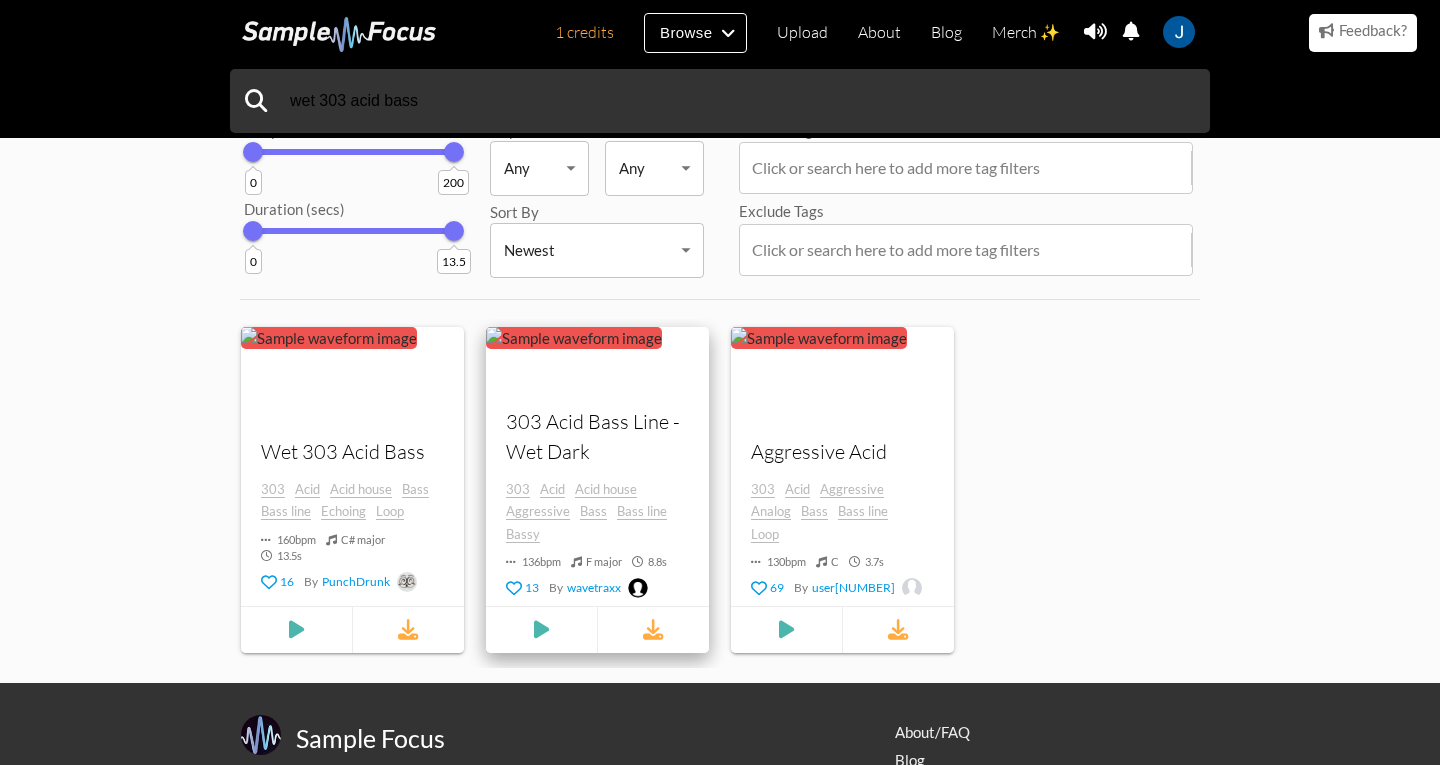click at bounding box center (352, 628) 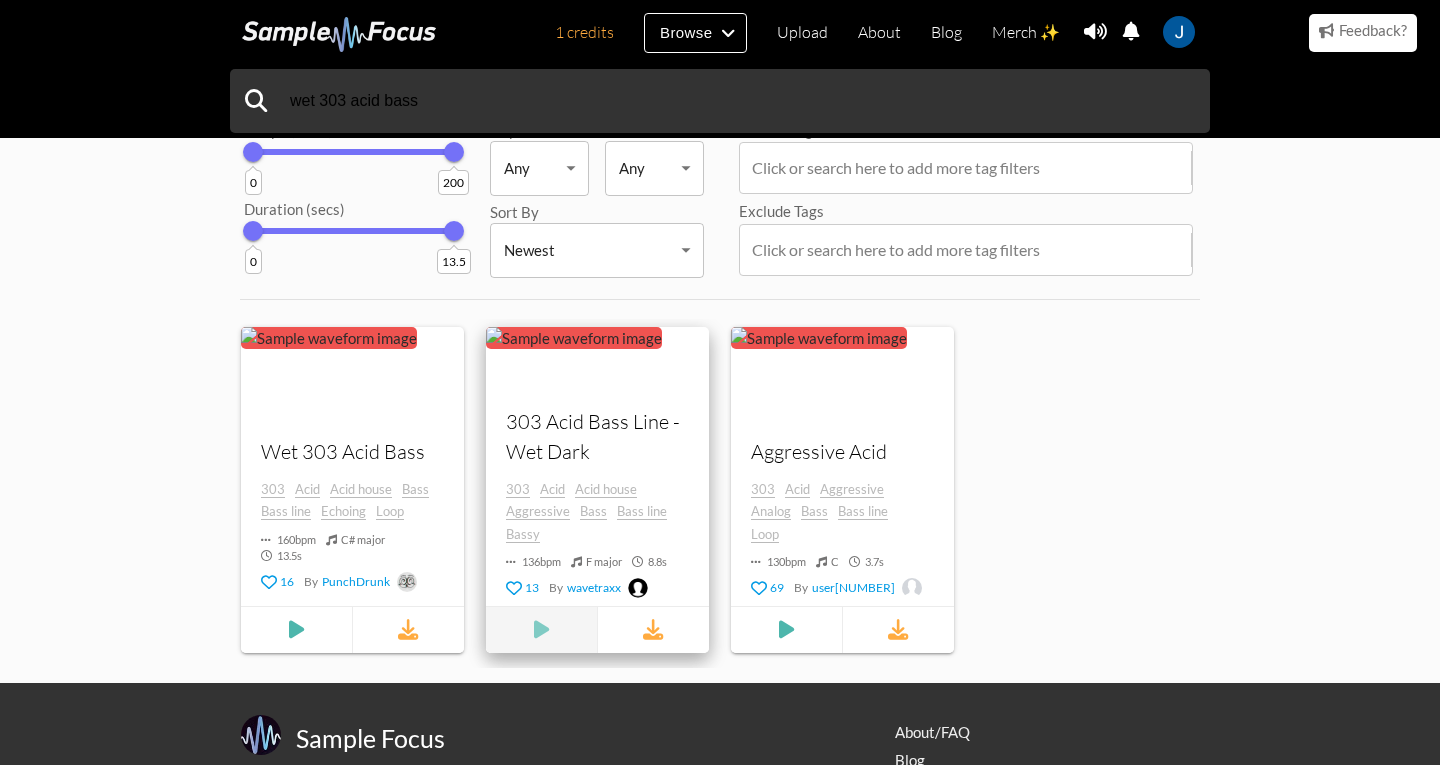 click at bounding box center [296, 629] 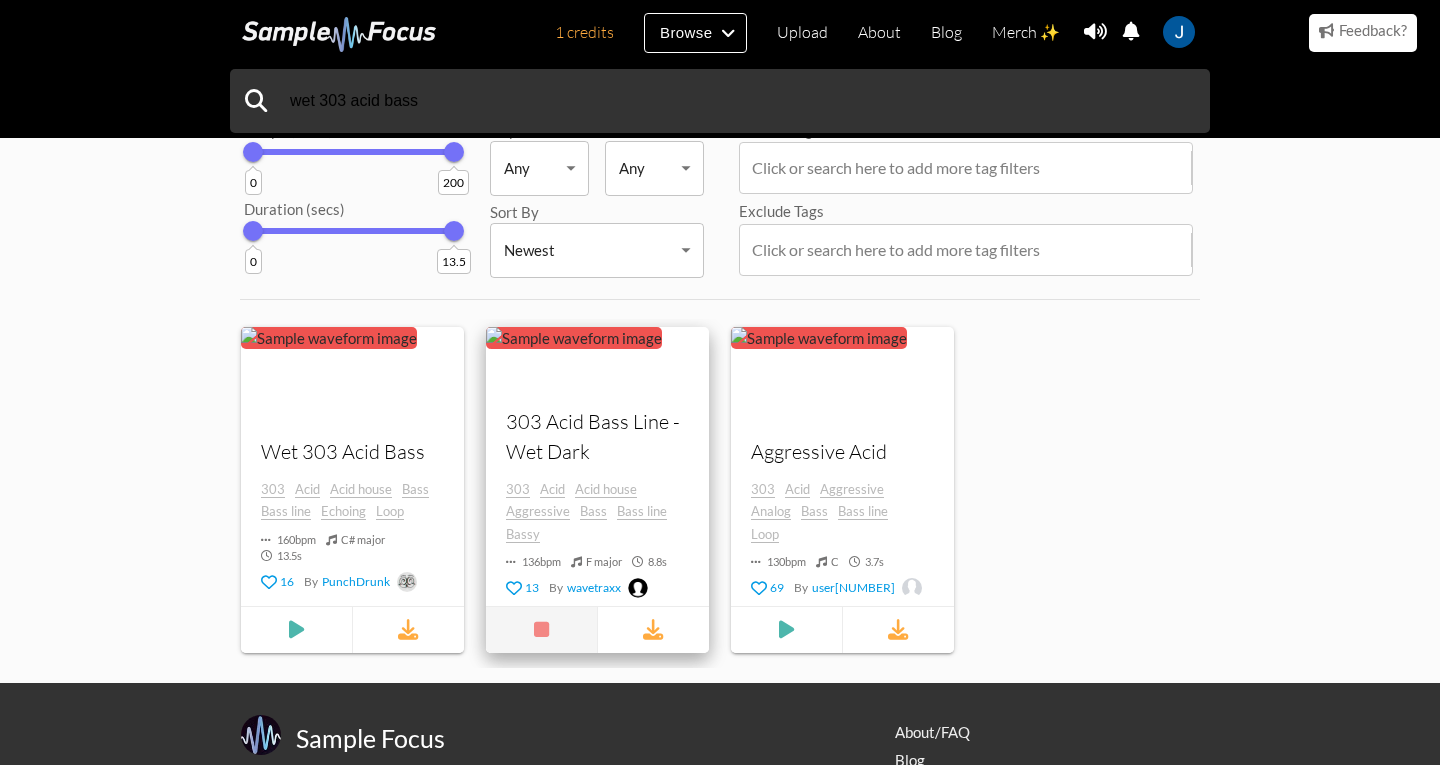 click at bounding box center [541, 629] 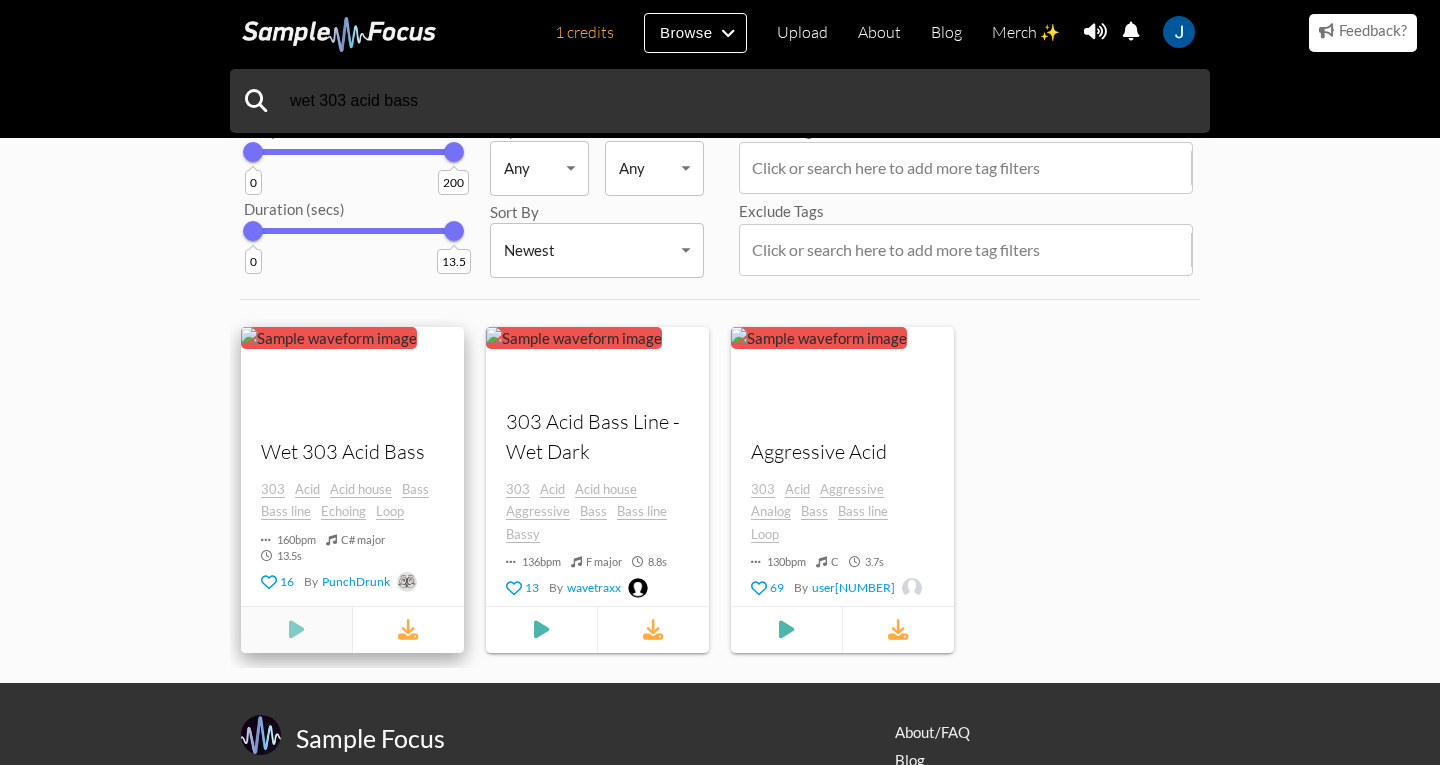 click at bounding box center [296, 629] 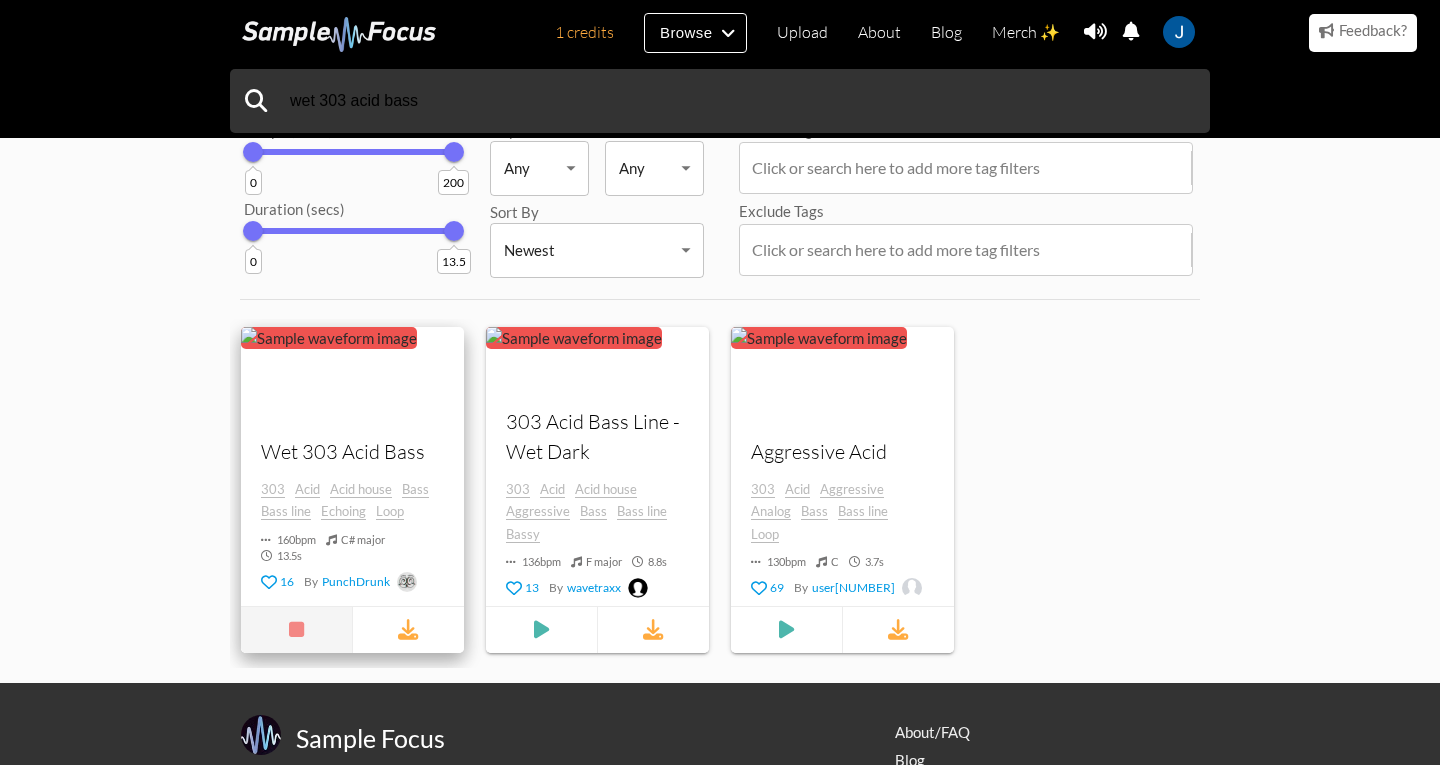 click at bounding box center [296, 629] 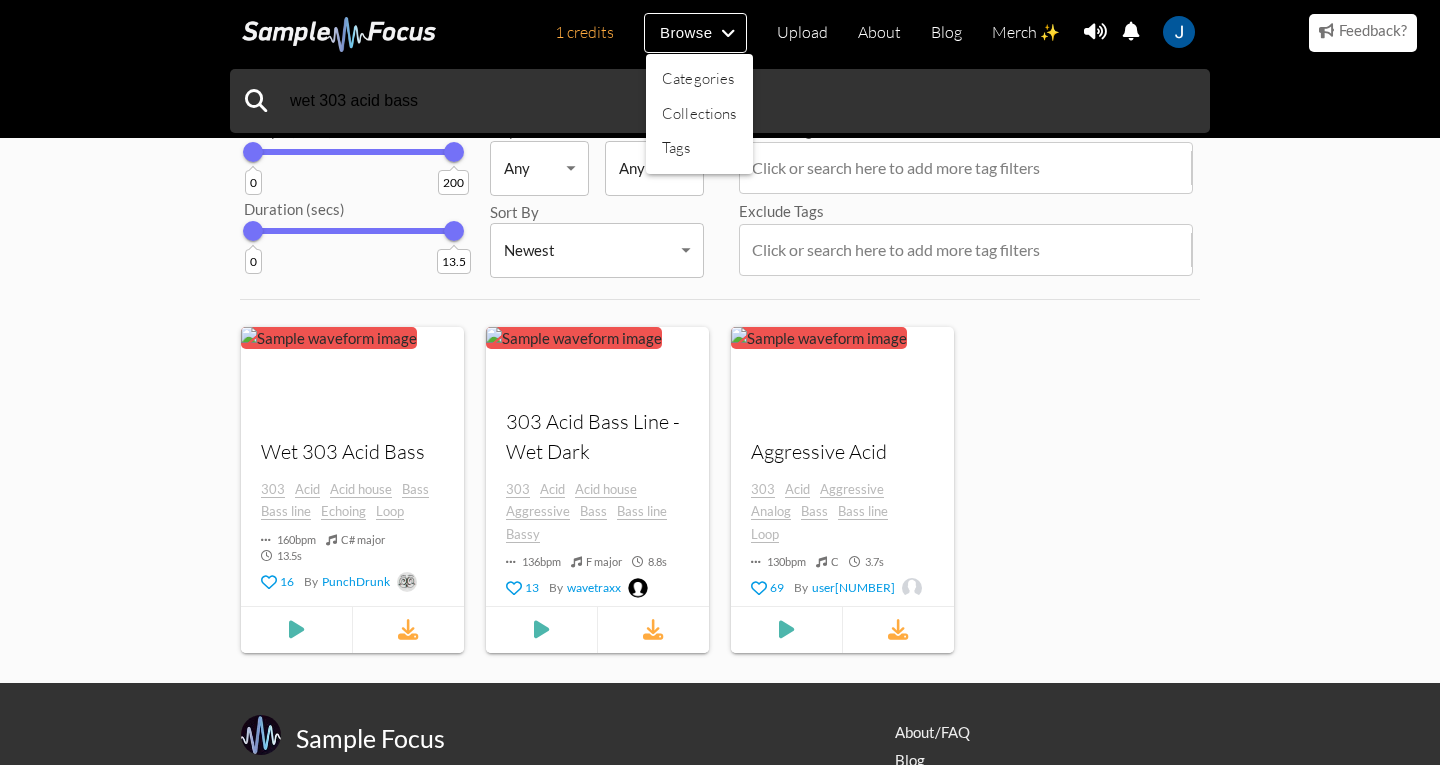 click at bounding box center [720, 382] 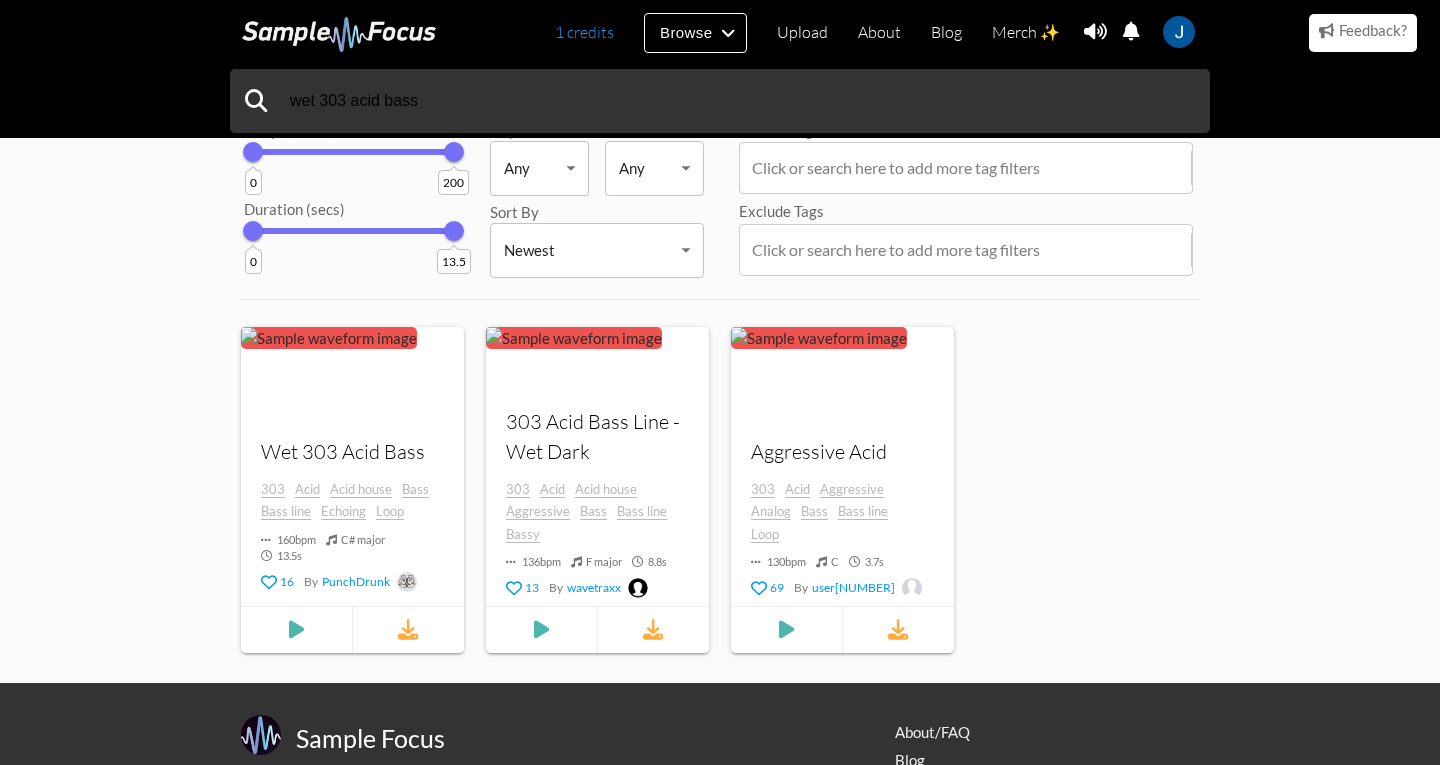 click on "1 credits" at bounding box center (584, 32) 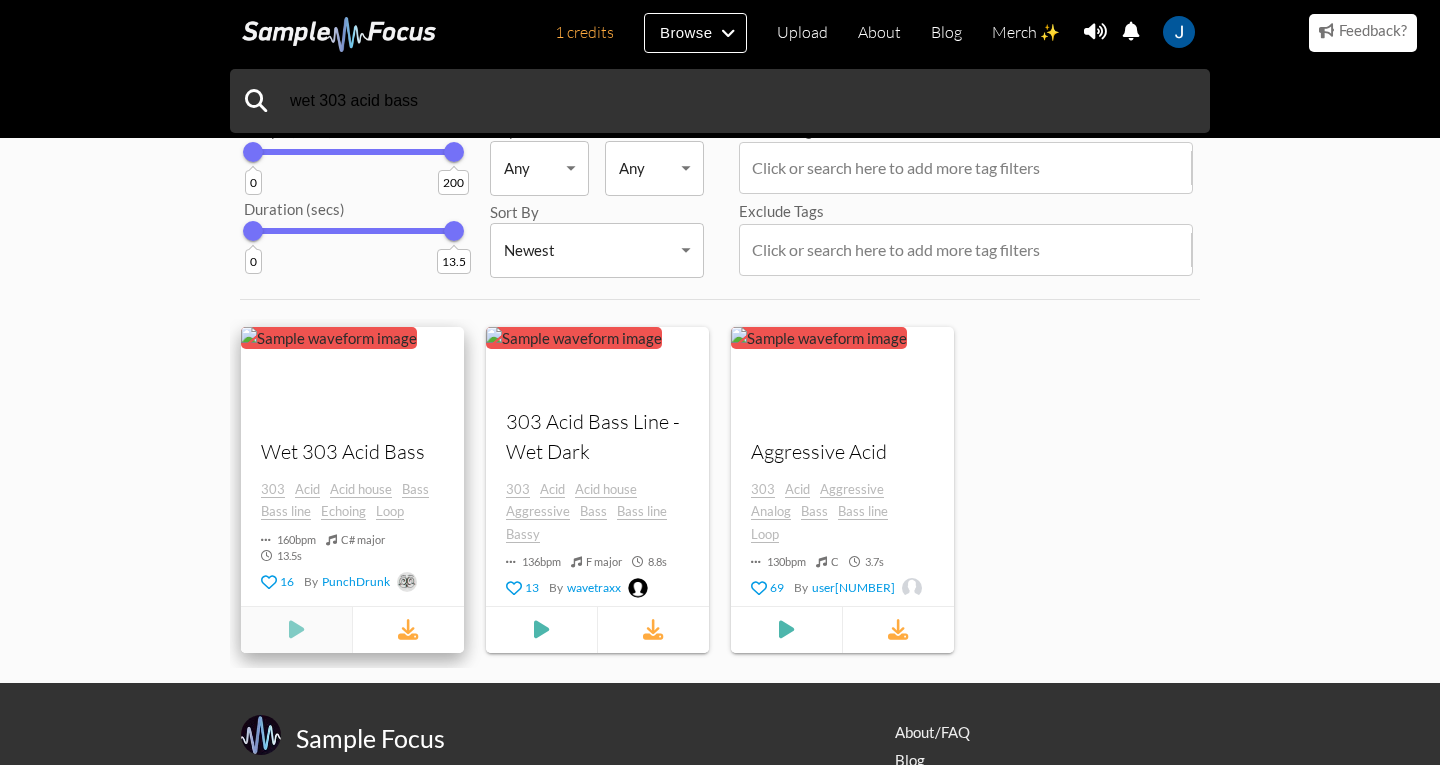 click at bounding box center (296, 629) 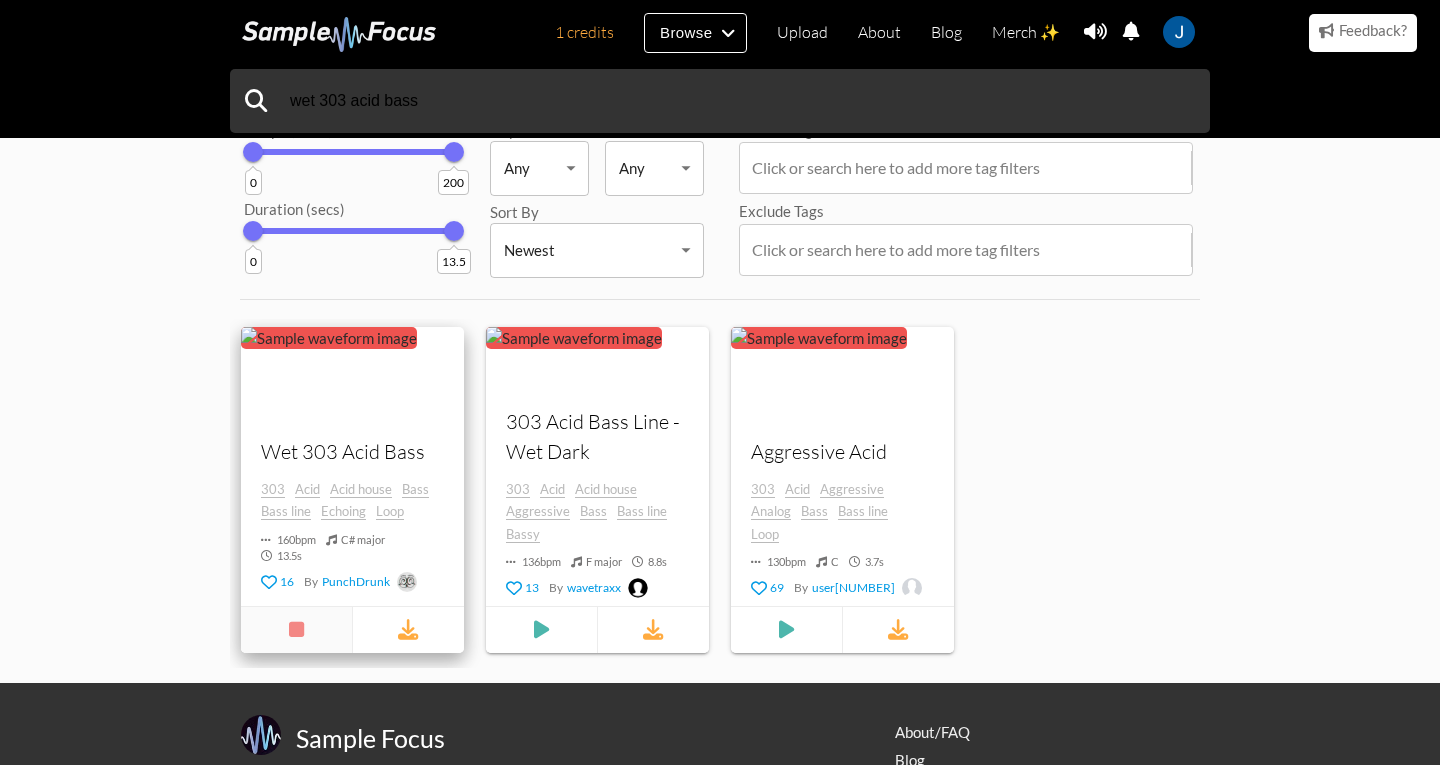 click at bounding box center (296, 629) 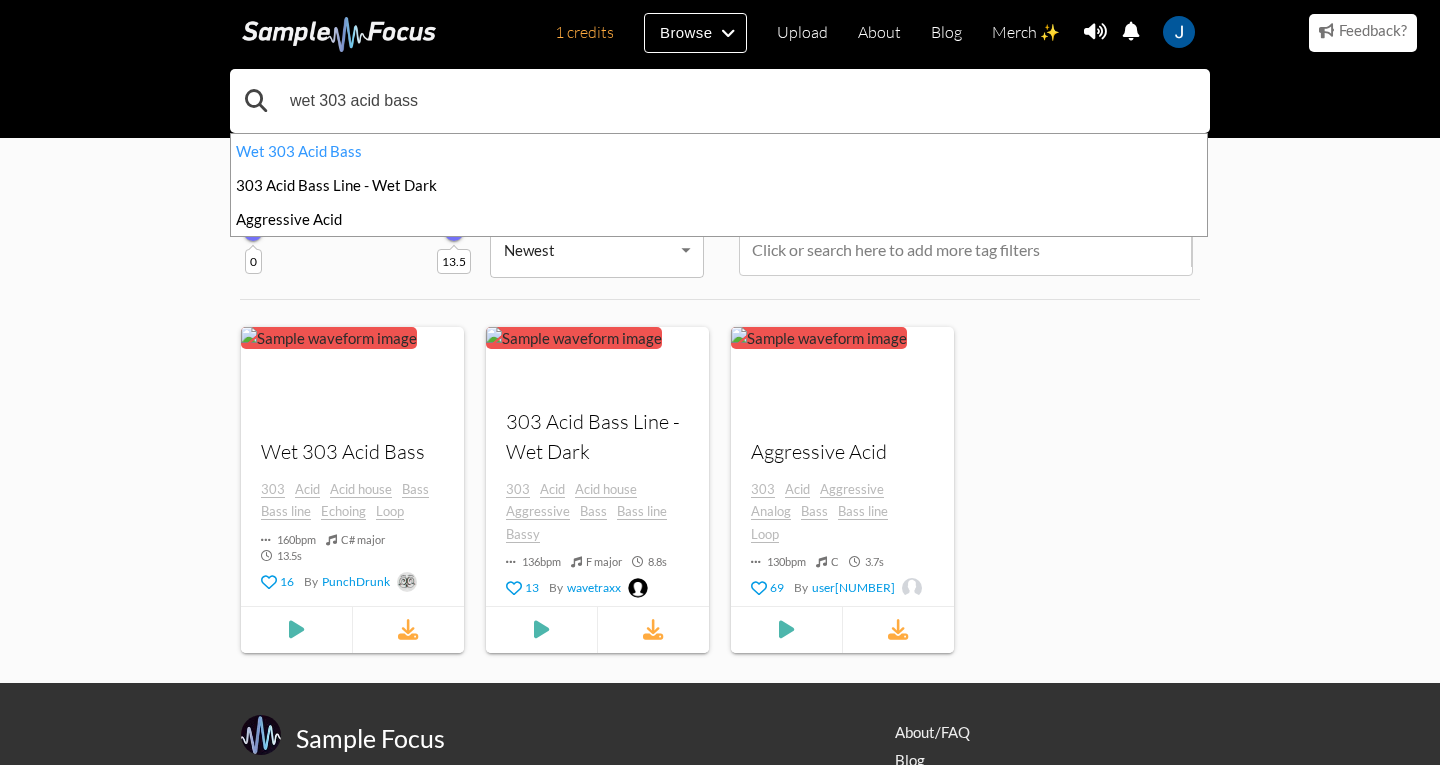 drag, startPoint x: 479, startPoint y: 123, endPoint x: 198, endPoint y: 107, distance: 281.45514 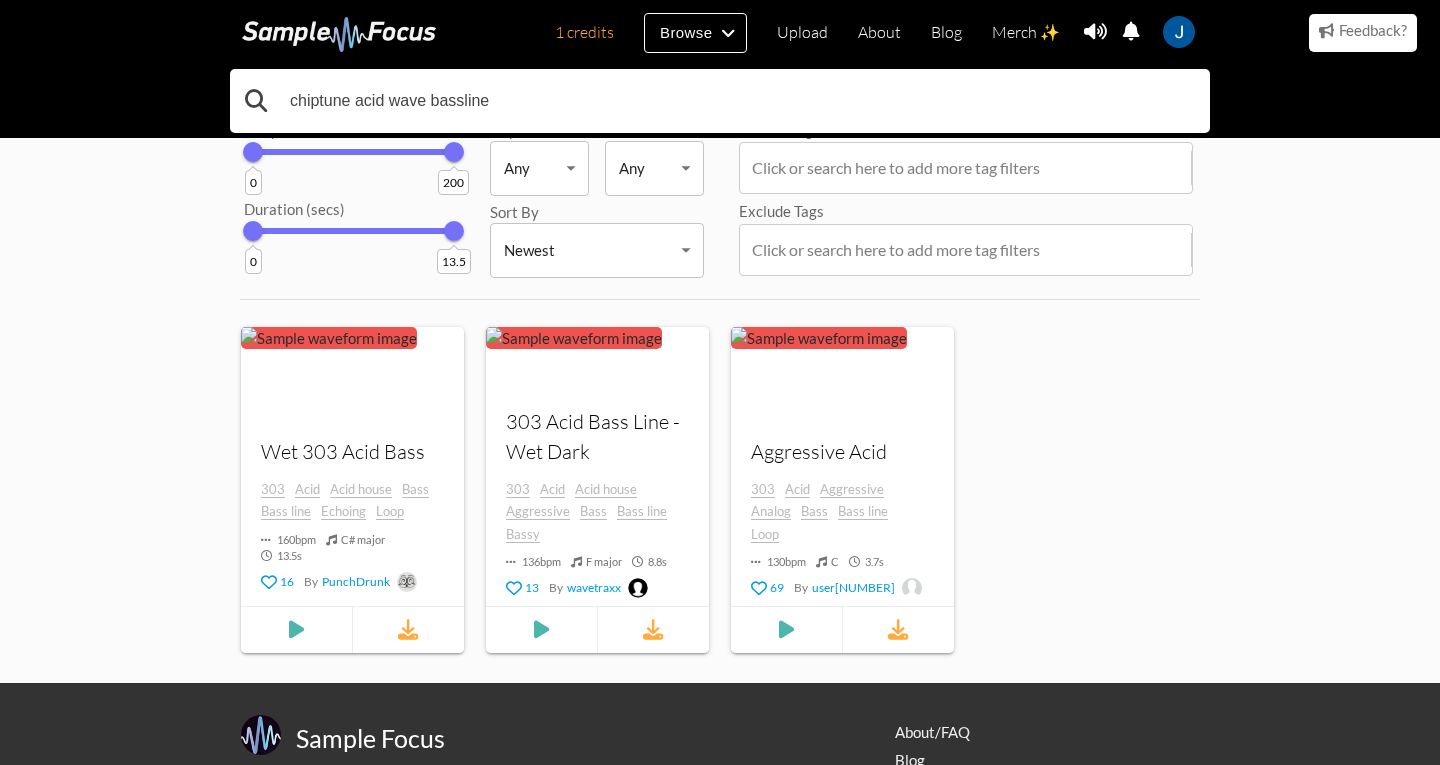 type on "chiptune acid wave bassline" 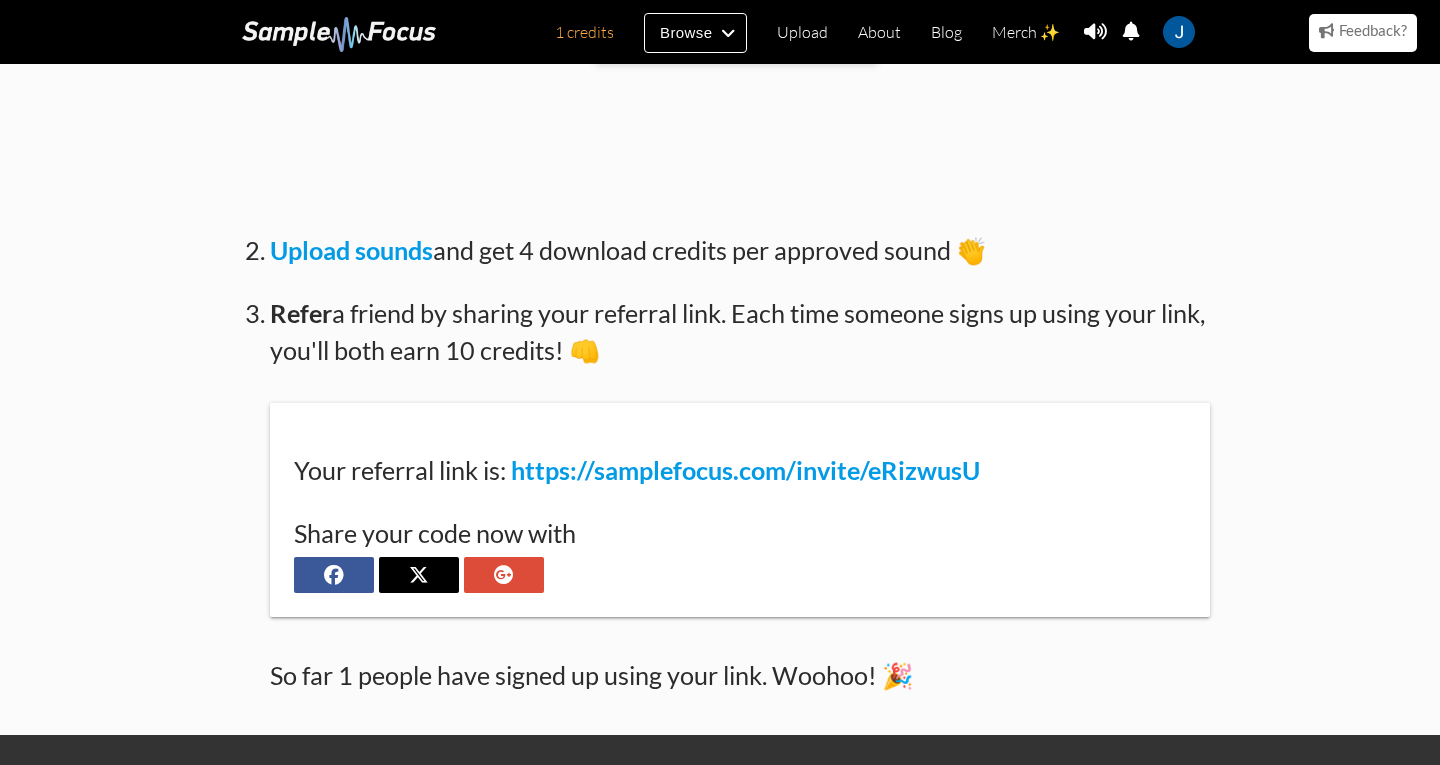 scroll, scrollTop: 1263, scrollLeft: 0, axis: vertical 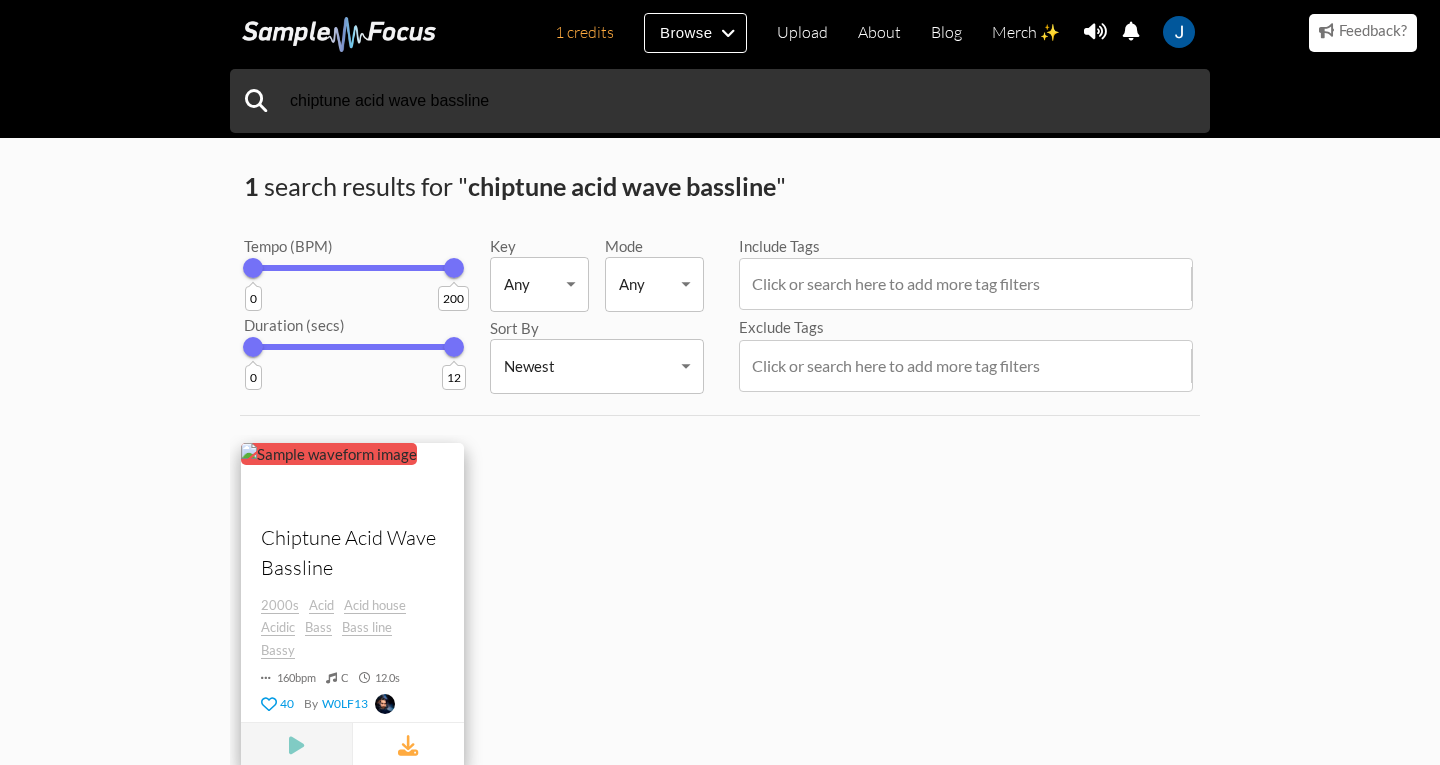 click at bounding box center [296, 745] 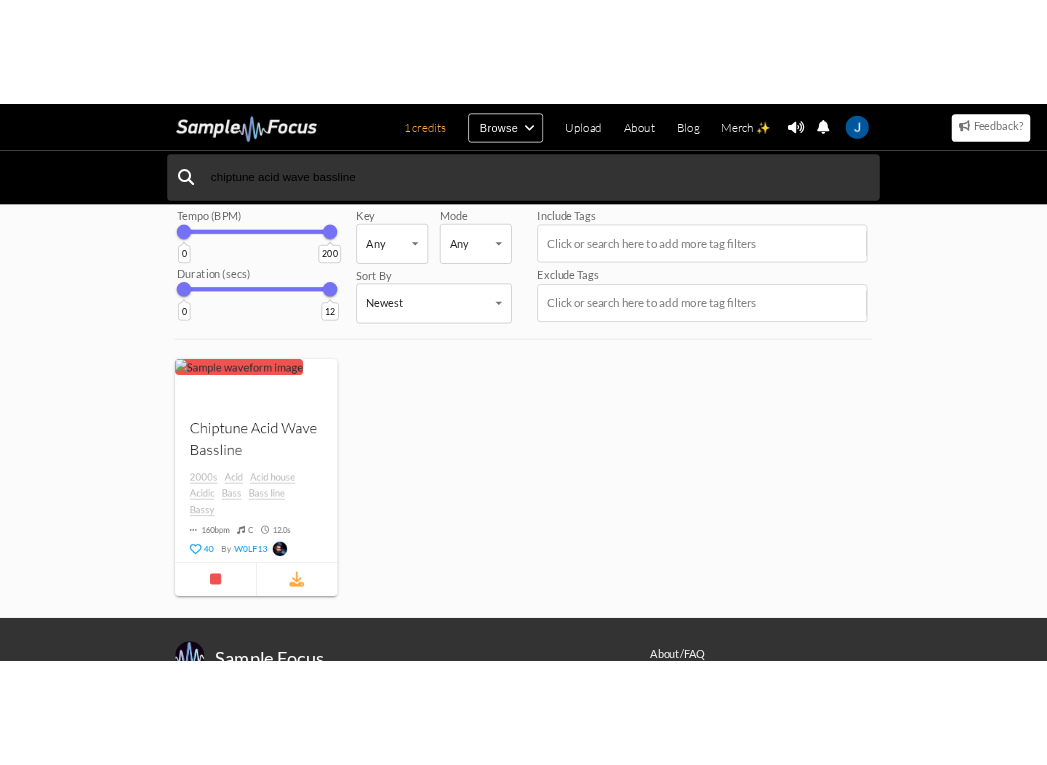 scroll, scrollTop: 93, scrollLeft: 0, axis: vertical 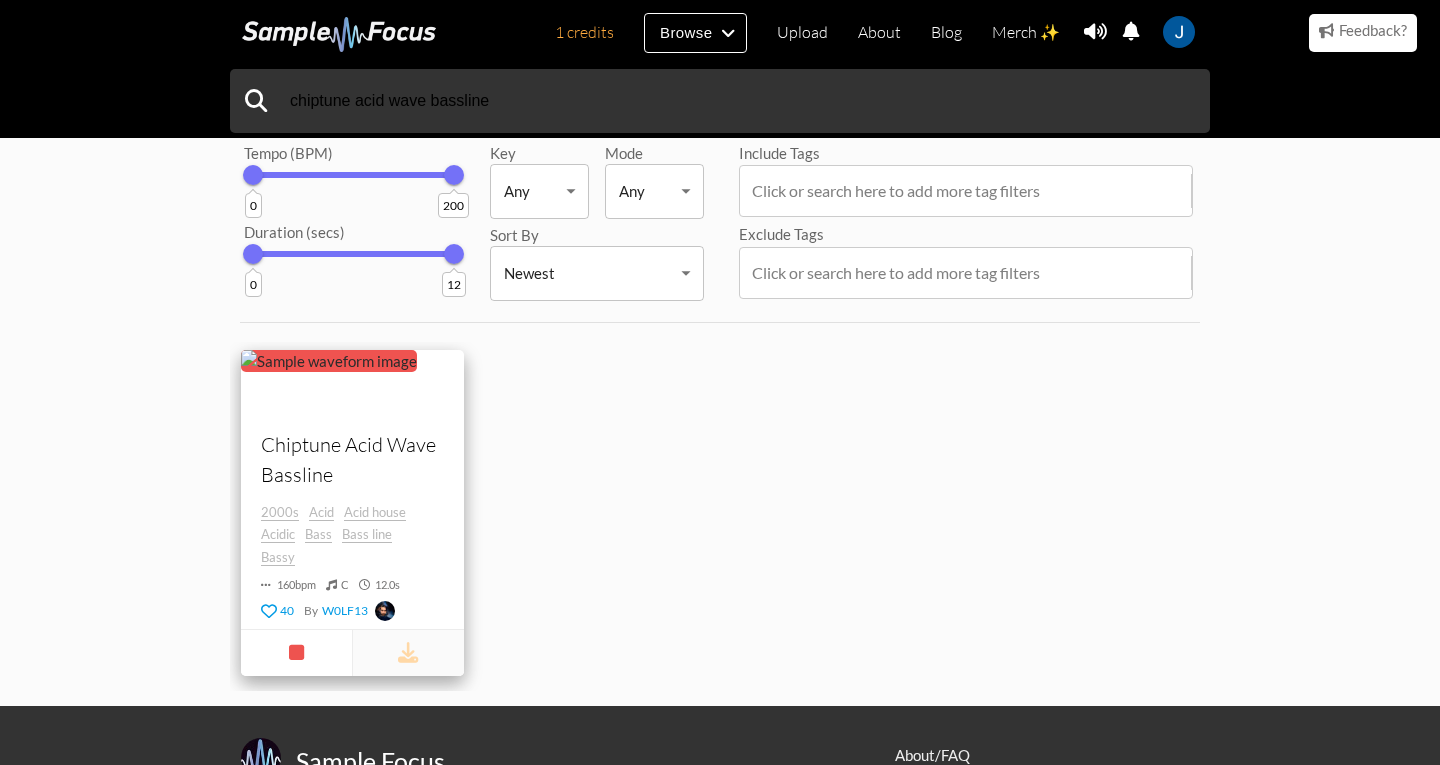 click at bounding box center [408, 652] 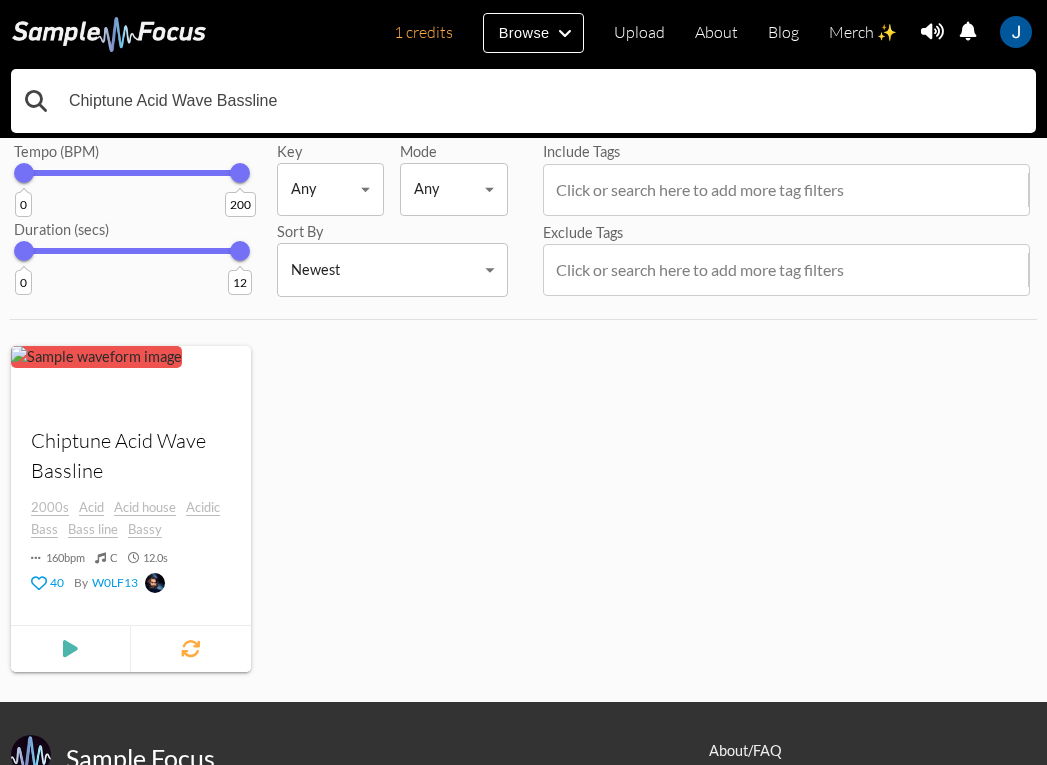click on "Chiptune Acid Wave Bassline" at bounding box center [523, 101] 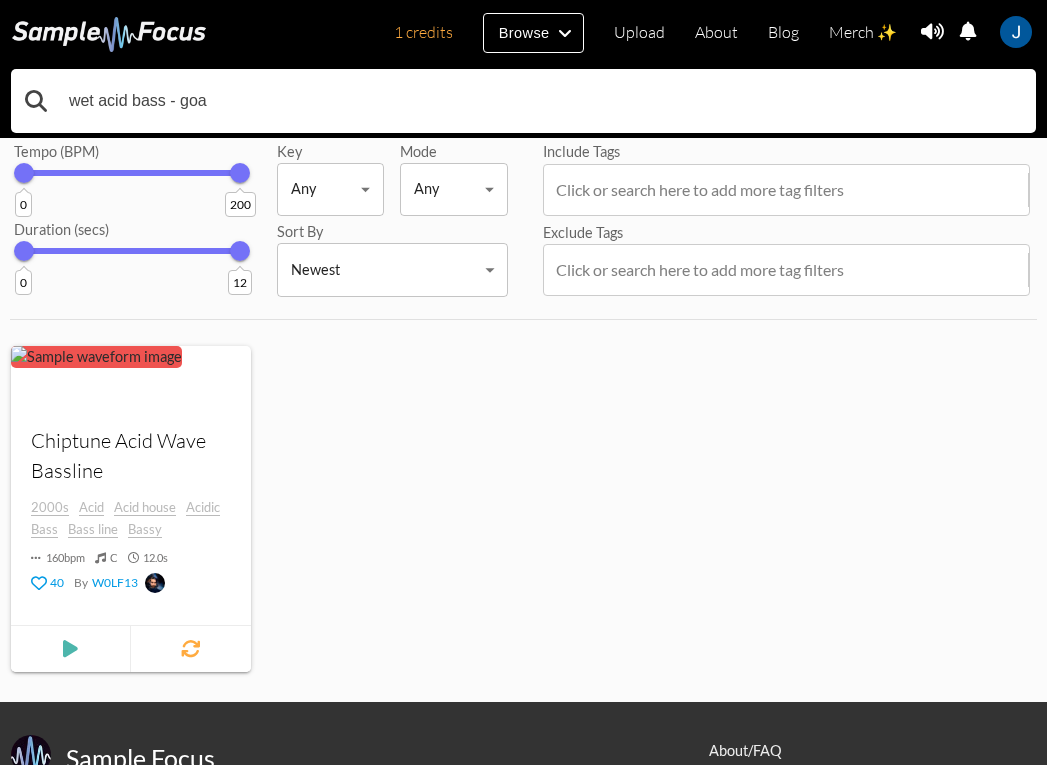 type on "wet acid bass - goa" 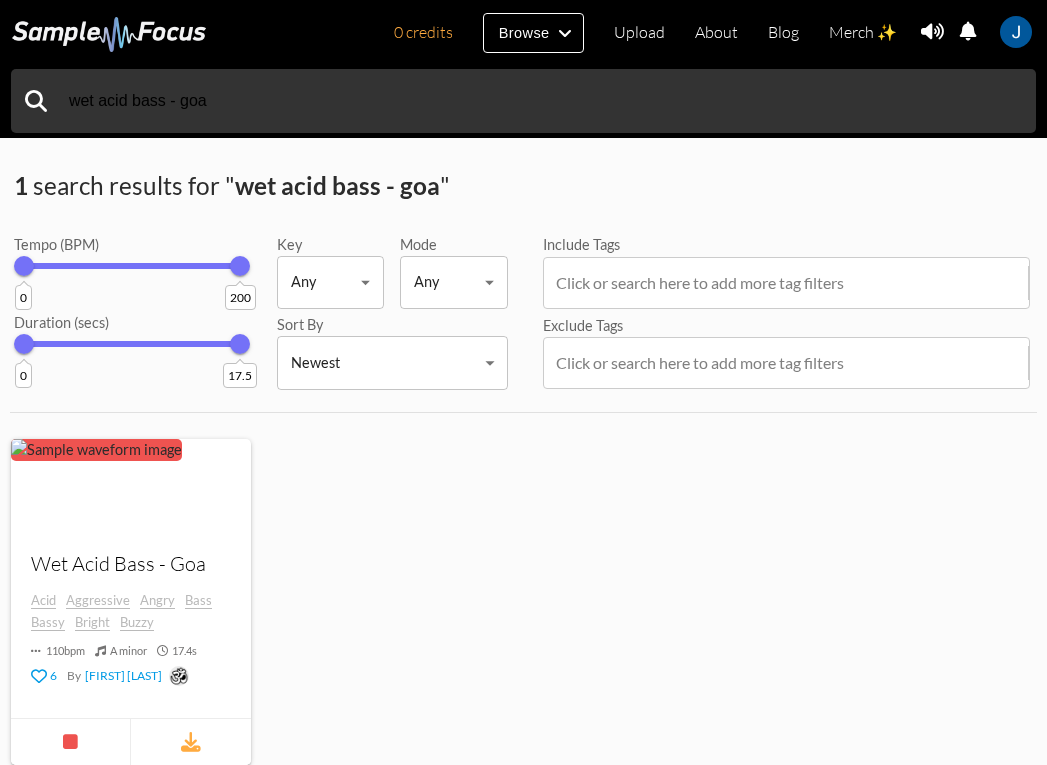 scroll, scrollTop: 0, scrollLeft: 0, axis: both 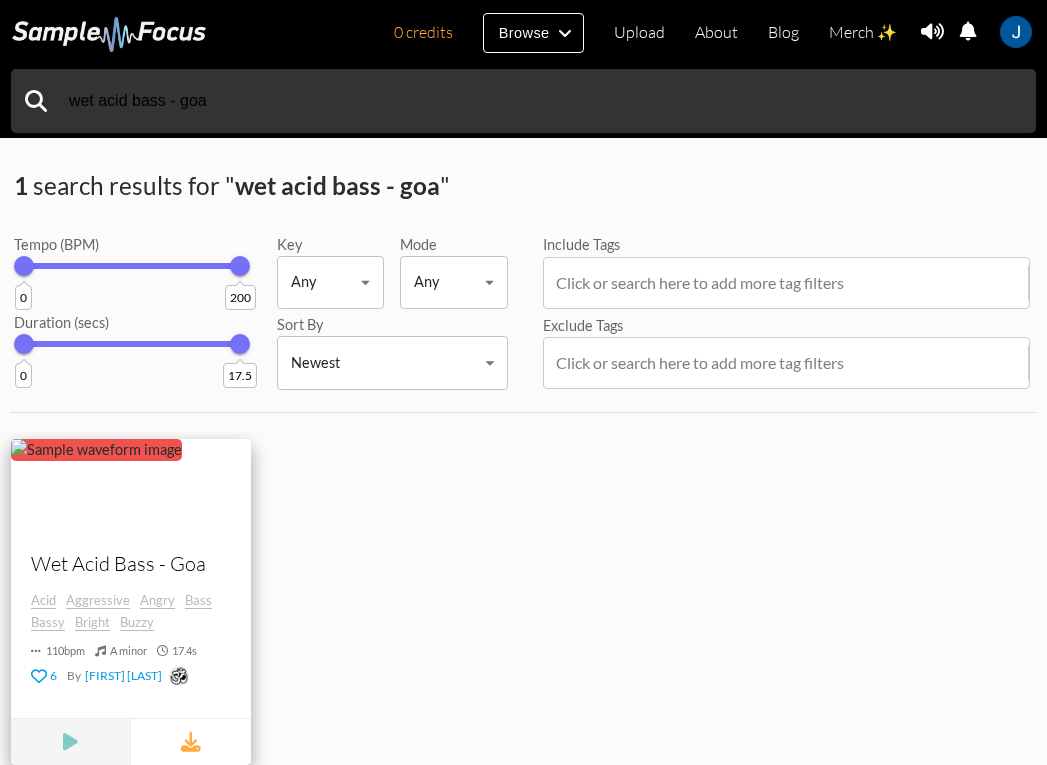 click at bounding box center (71, 742) 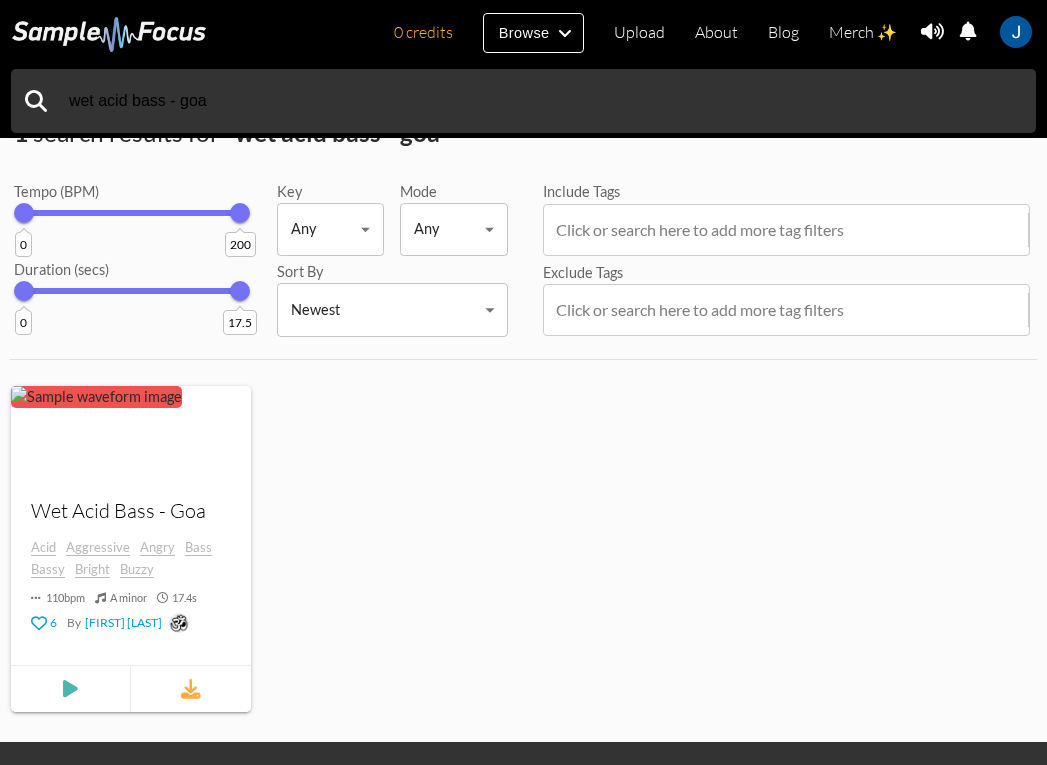 scroll, scrollTop: 59, scrollLeft: 0, axis: vertical 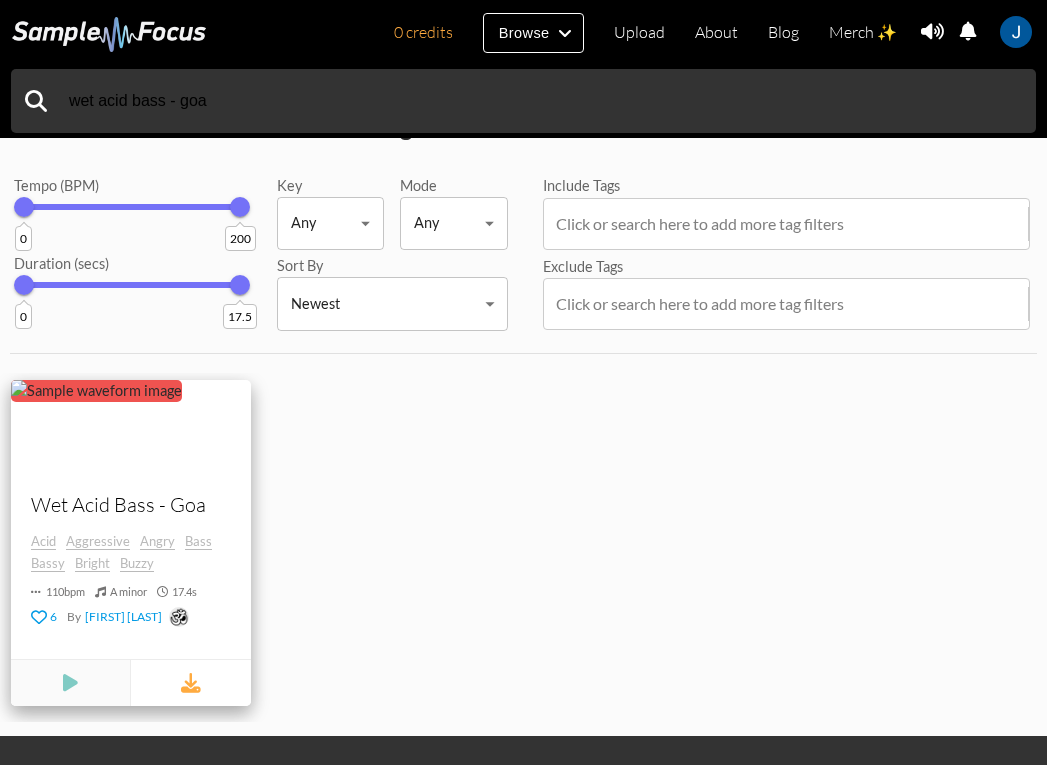 click at bounding box center (71, 683) 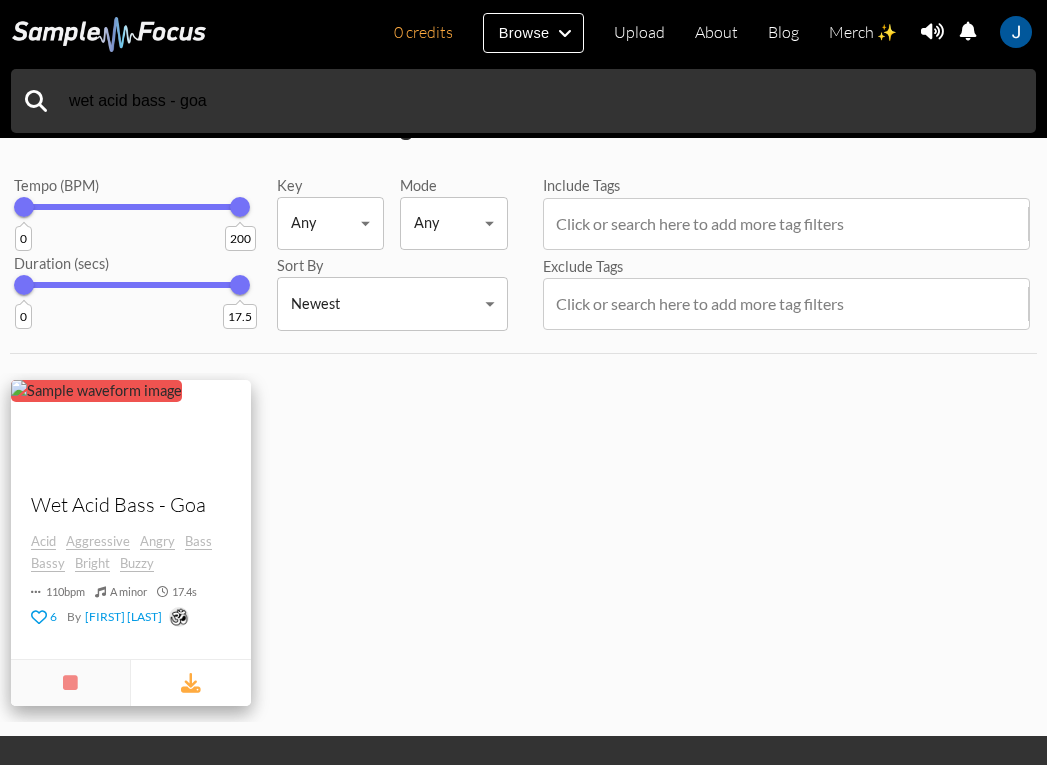 click at bounding box center [71, 683] 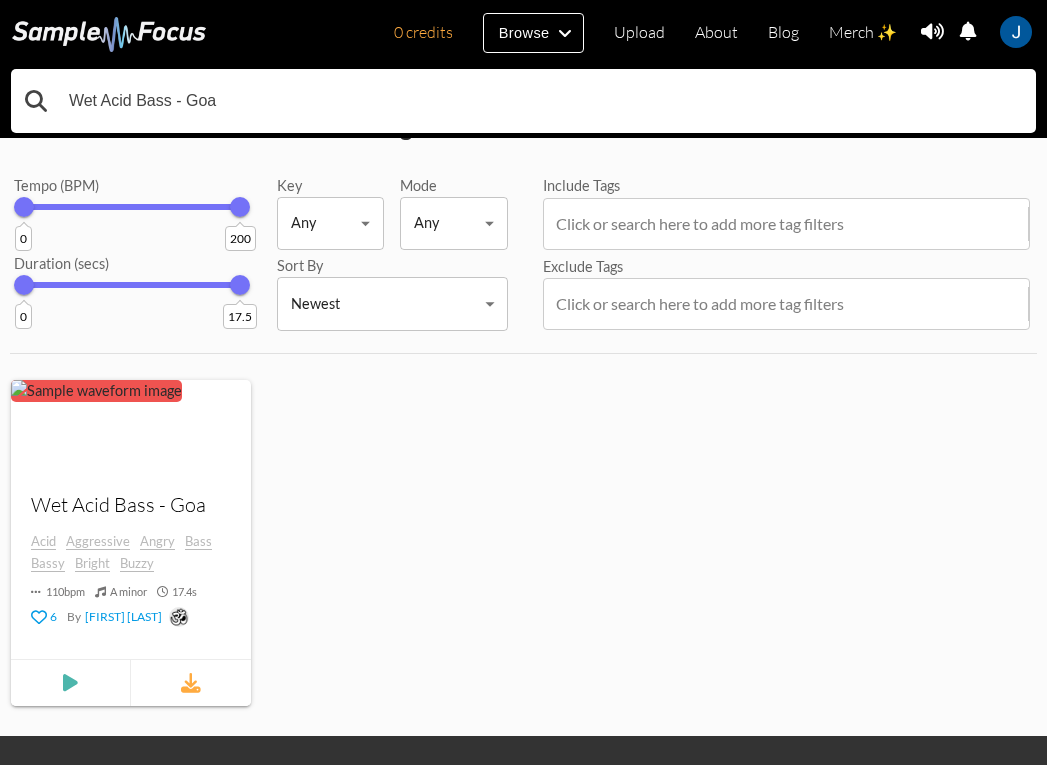 drag, startPoint x: 241, startPoint y: 114, endPoint x: 47, endPoint y: 111, distance: 194.0232 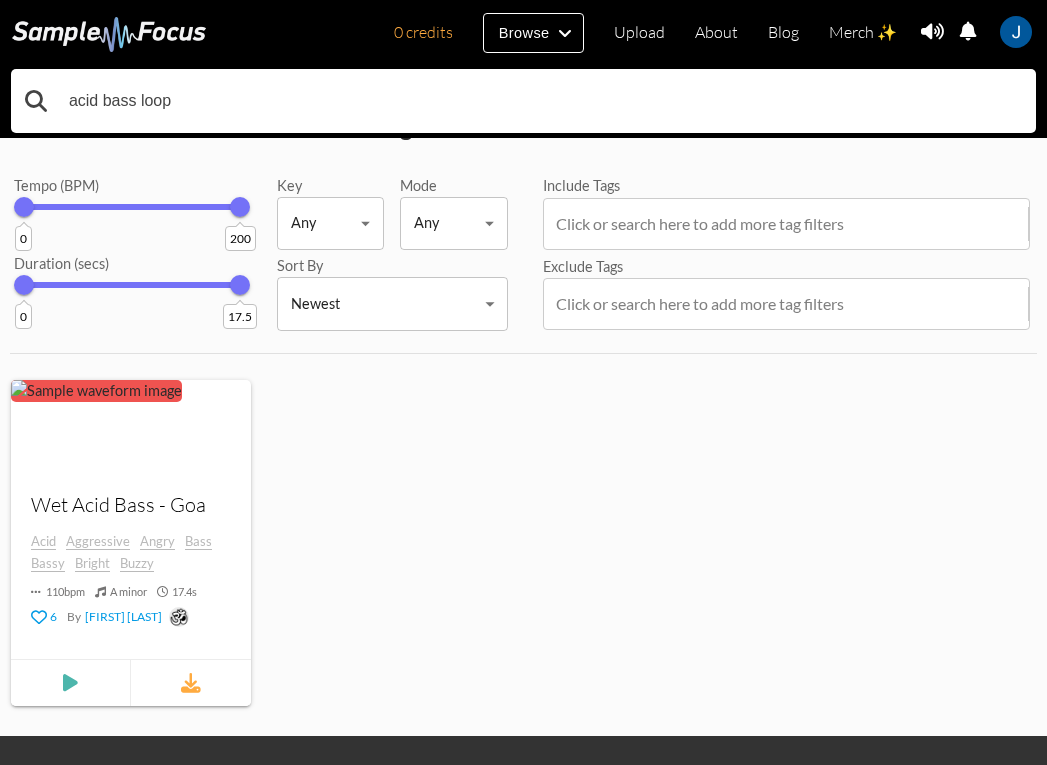 type on "acid bass loop" 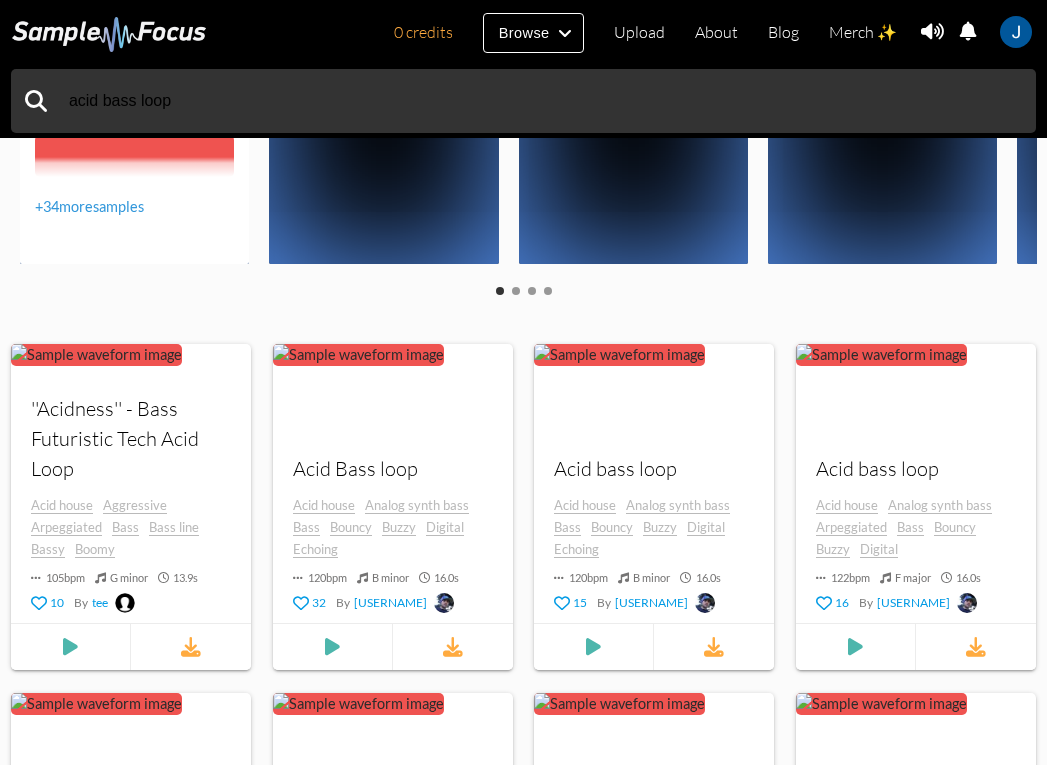 scroll, scrollTop: 582, scrollLeft: 0, axis: vertical 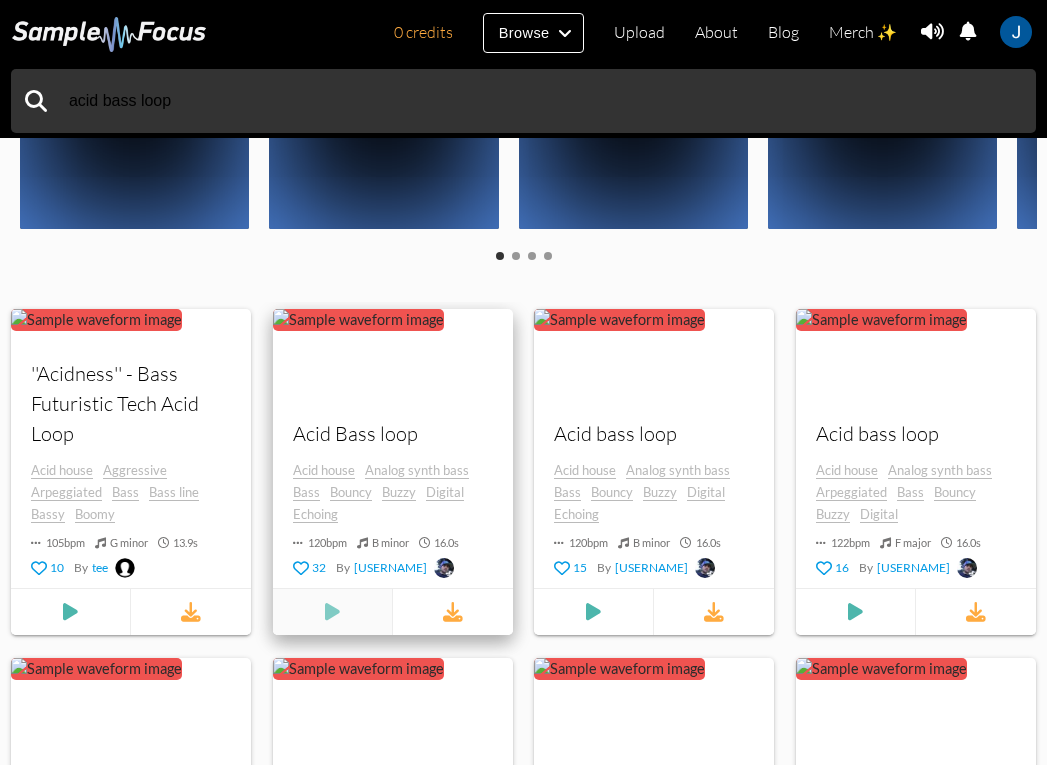 click at bounding box center (70, 613) 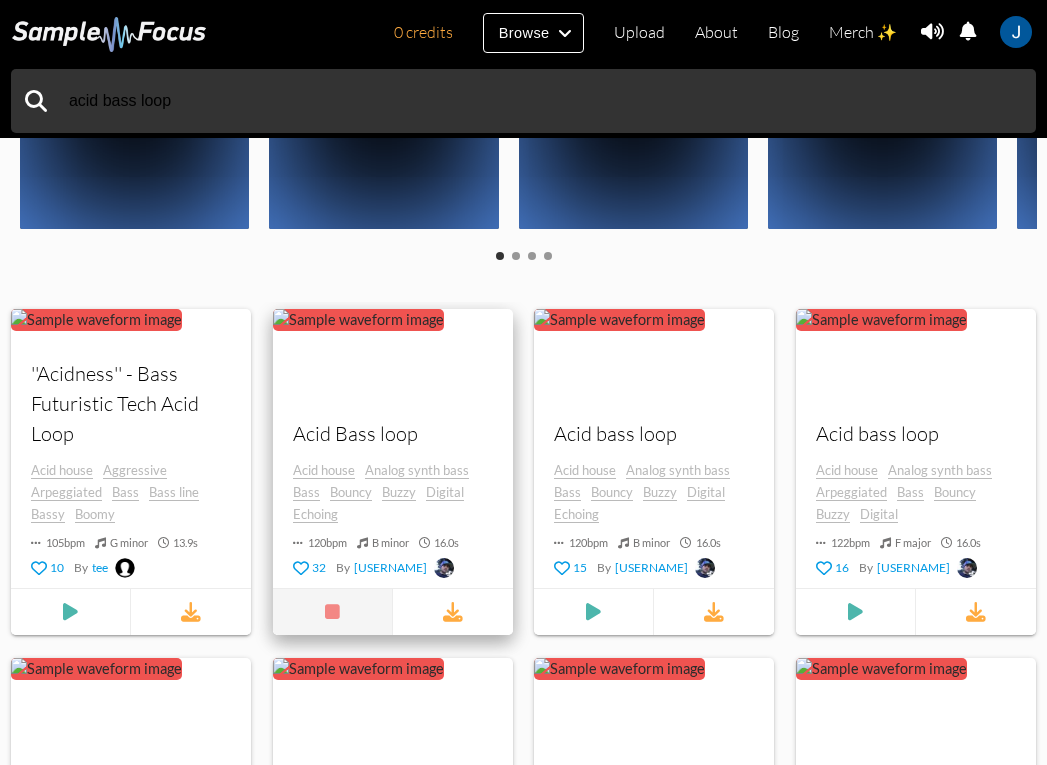 click at bounding box center (333, 613) 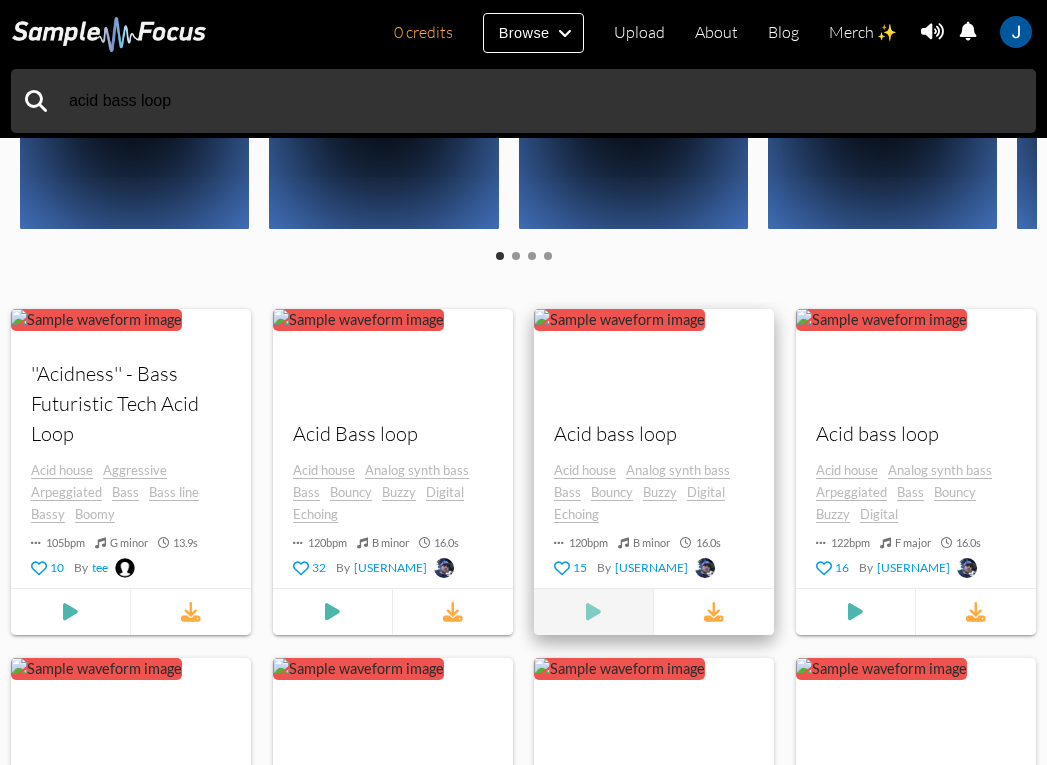 click at bounding box center [71, 613] 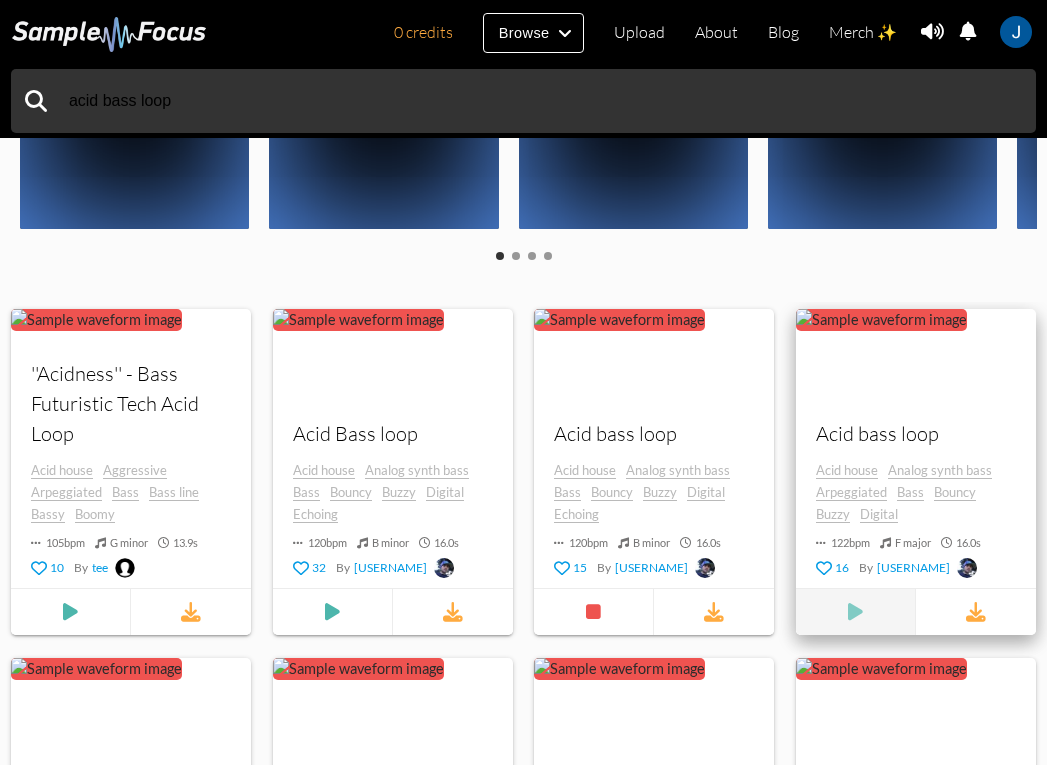 click at bounding box center (70, 613) 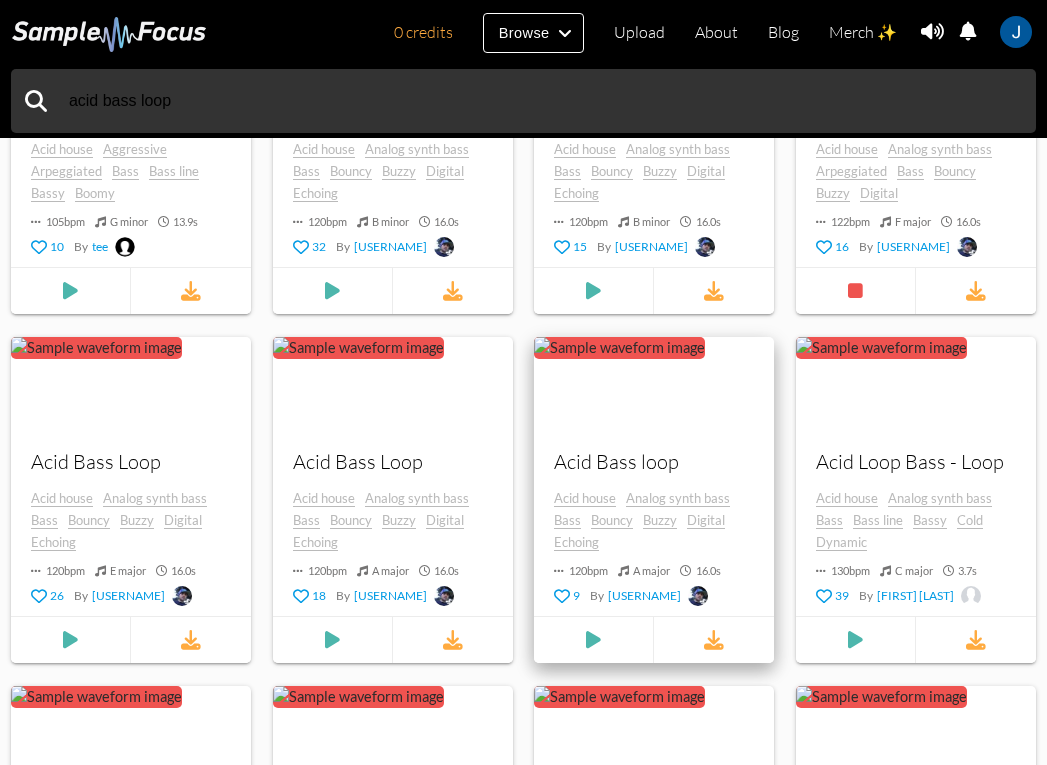 scroll, scrollTop: 904, scrollLeft: 0, axis: vertical 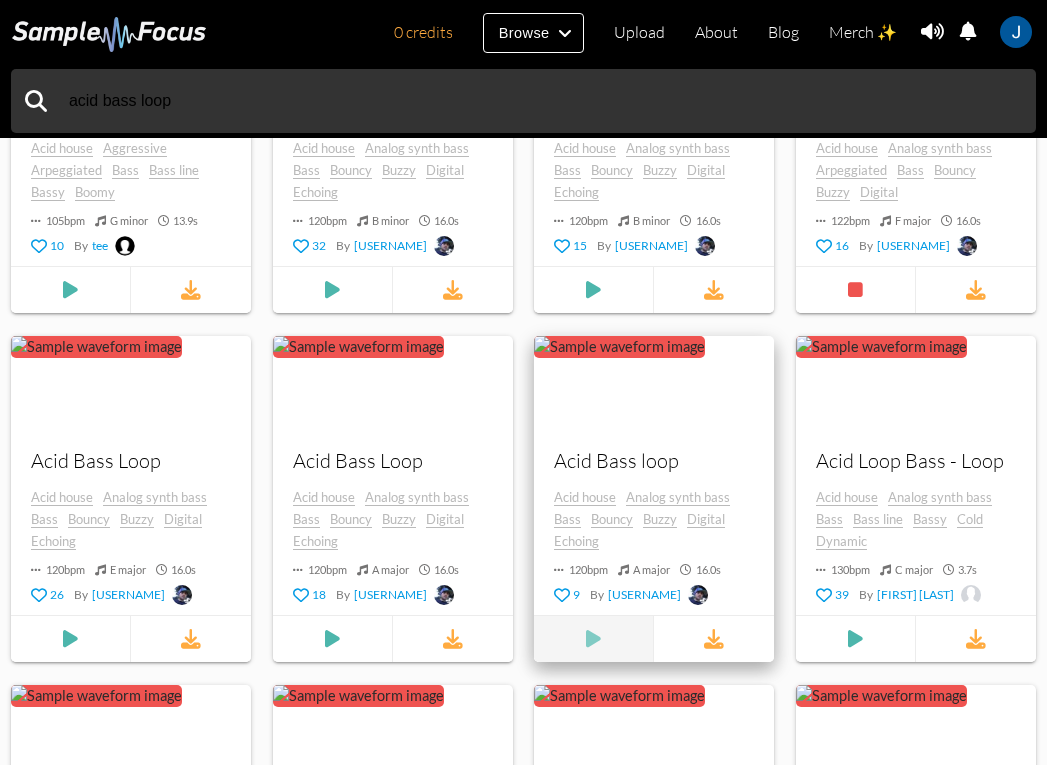 click at bounding box center (70, 291) 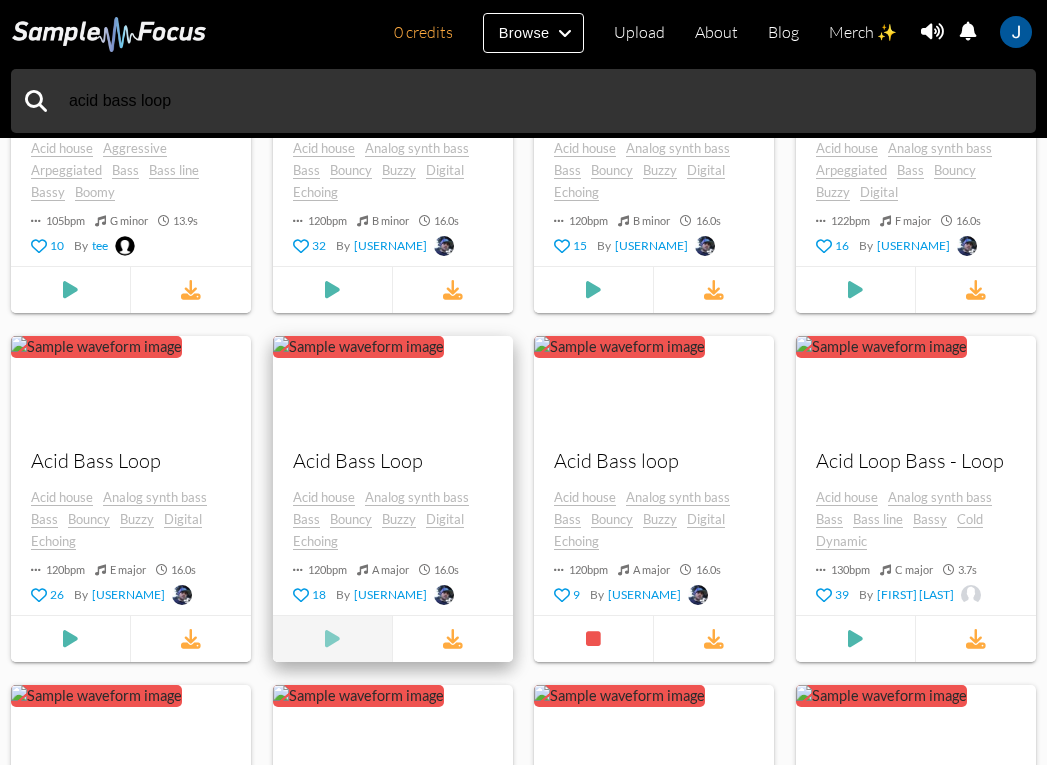click at bounding box center (70, 291) 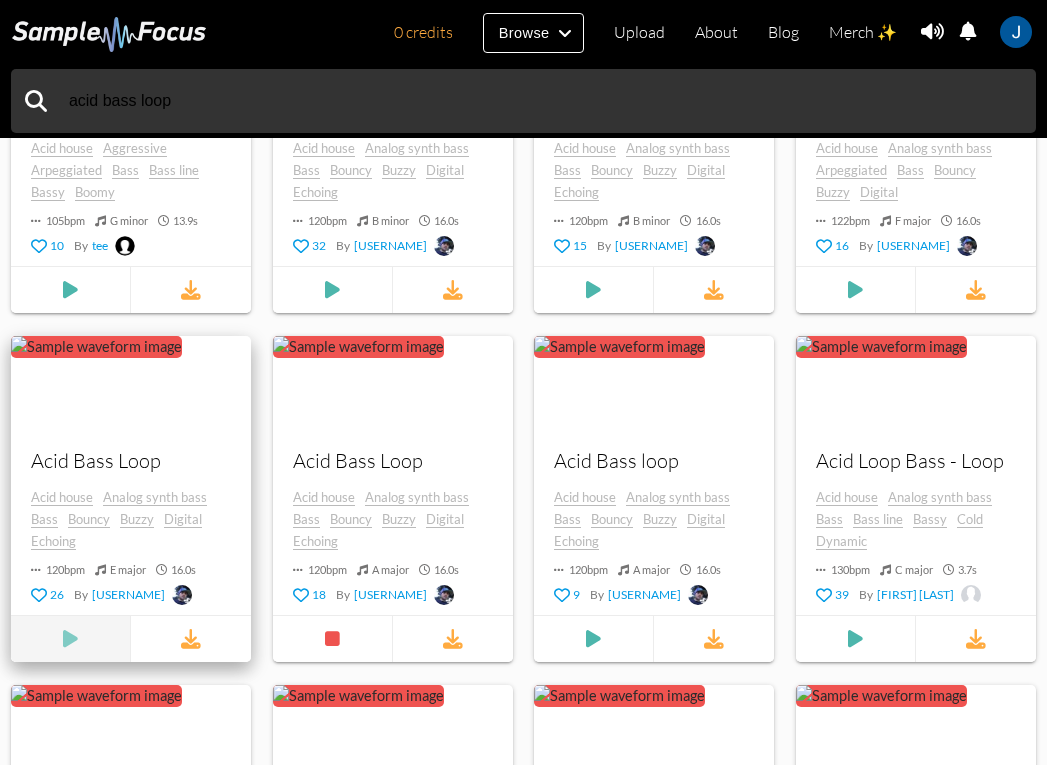 click at bounding box center [71, 291] 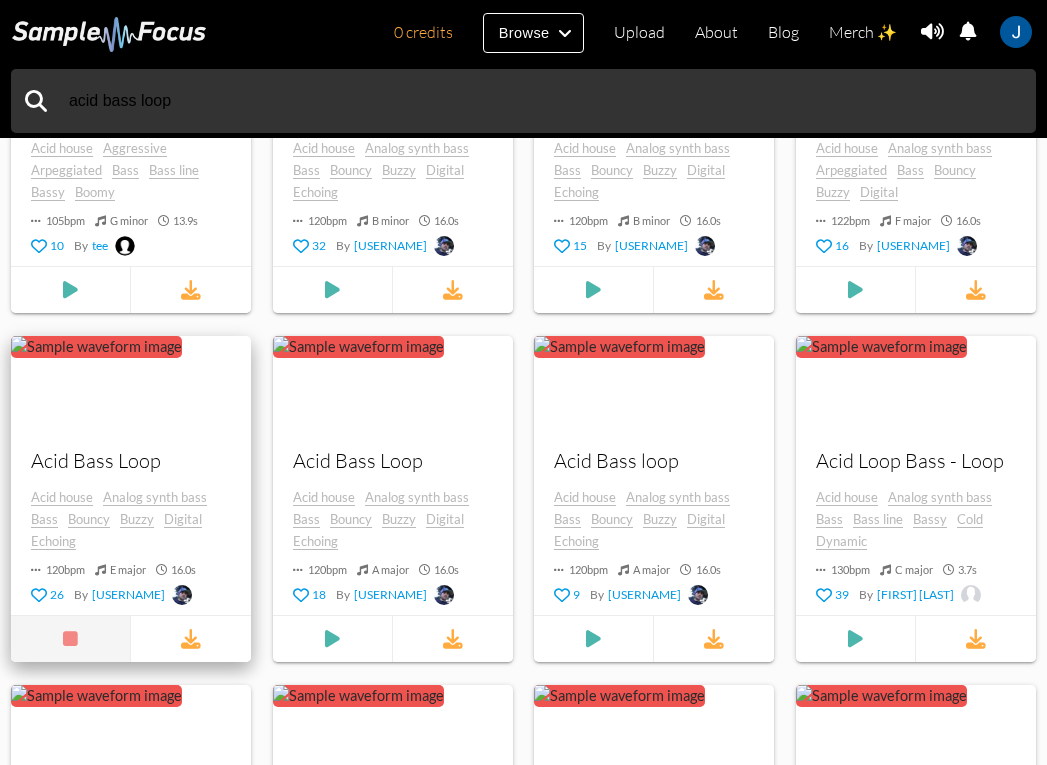 click at bounding box center [71, 640] 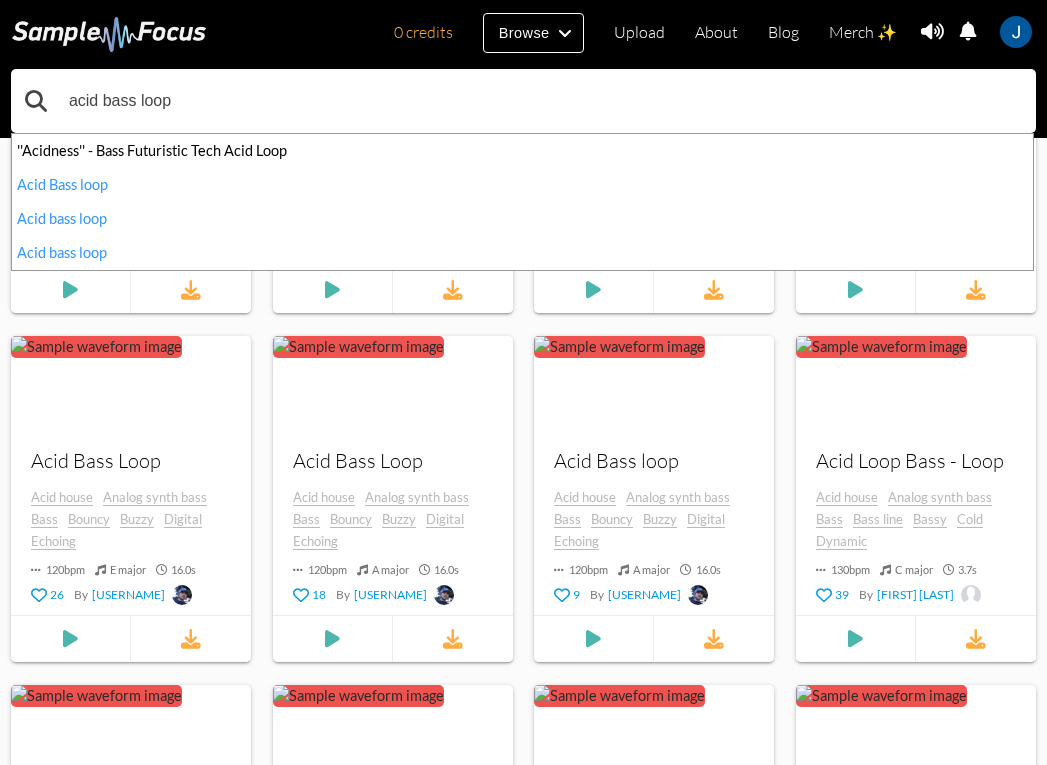 drag, startPoint x: 280, startPoint y: 108, endPoint x: 139, endPoint y: 103, distance: 141.08862 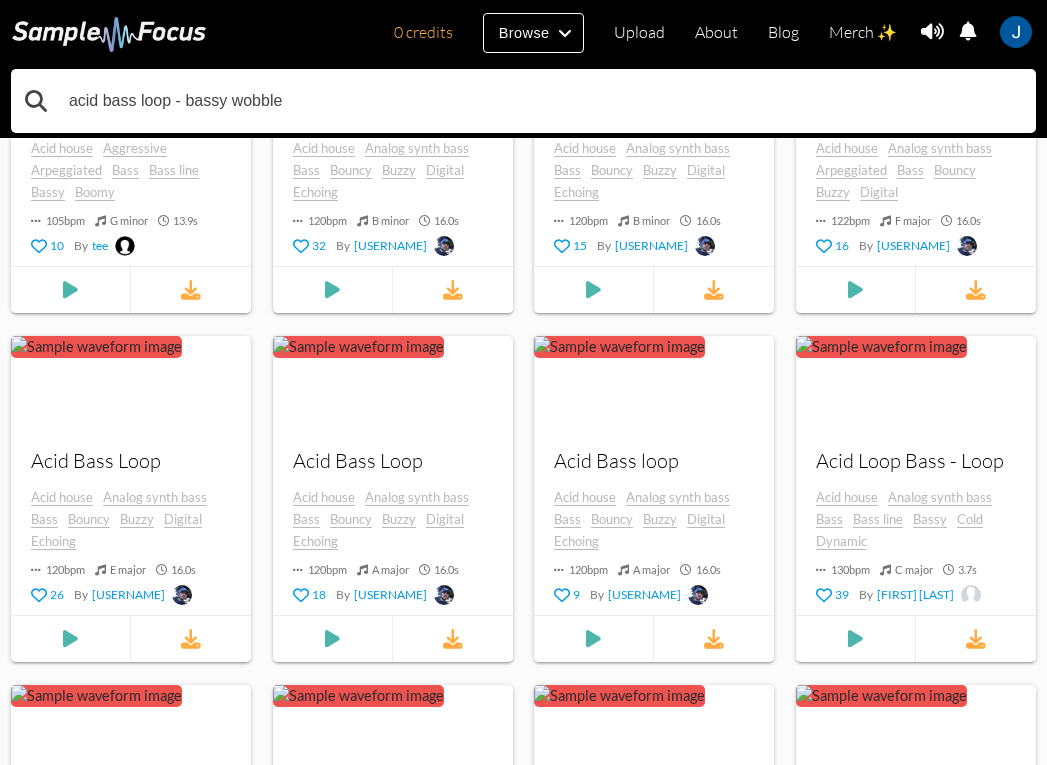 type on "acid bass loop - bassy wobble" 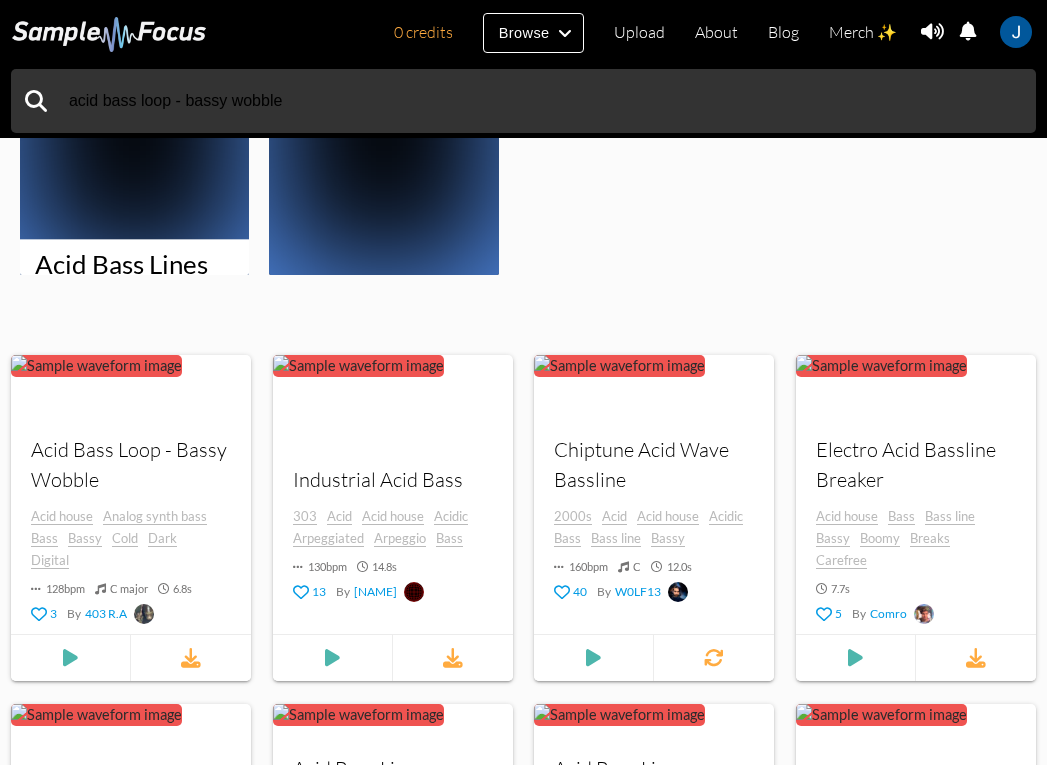 scroll, scrollTop: 537, scrollLeft: 0, axis: vertical 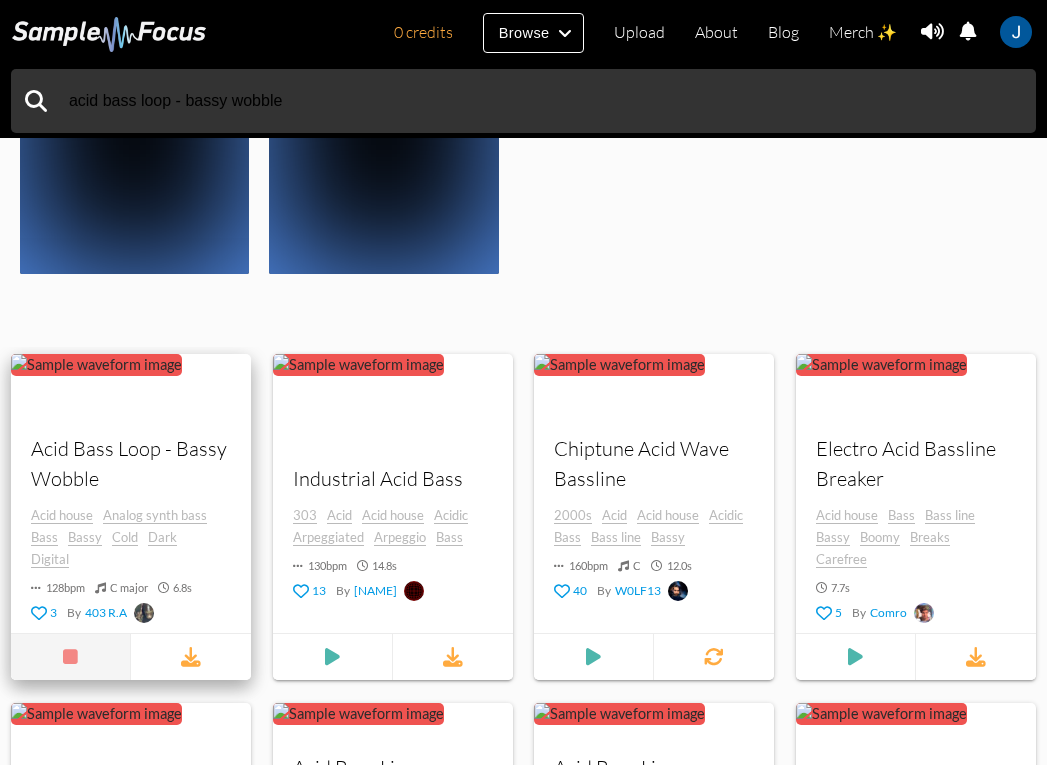 click at bounding box center [71, 658] 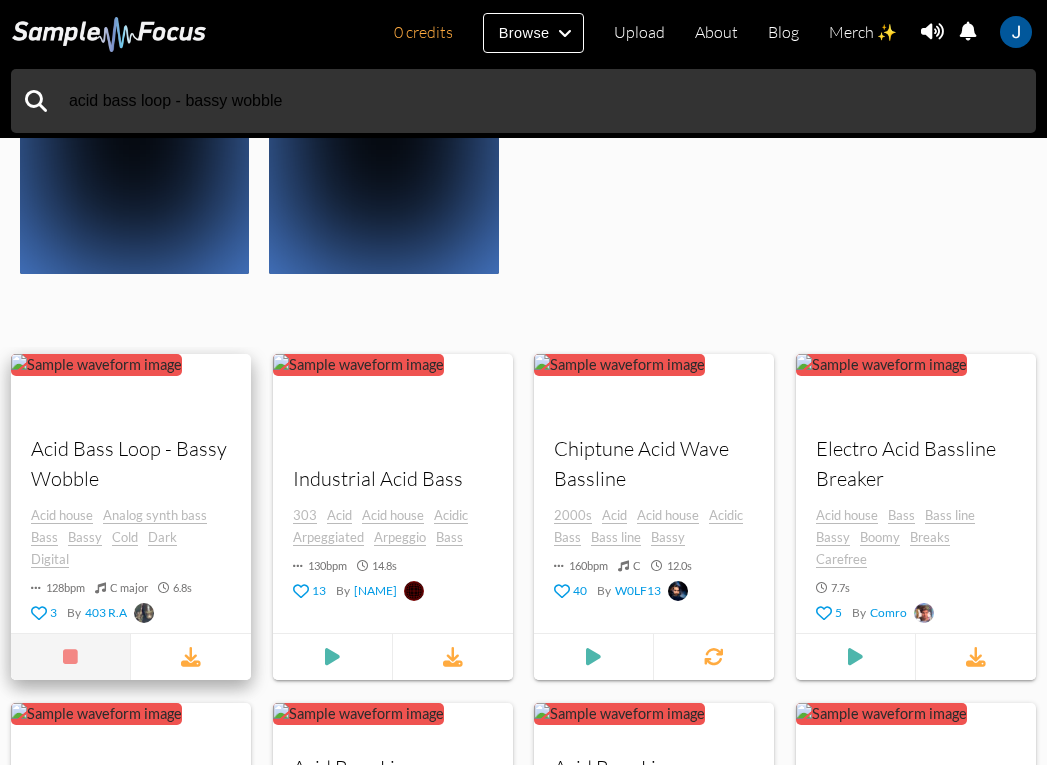 click at bounding box center (71, 658) 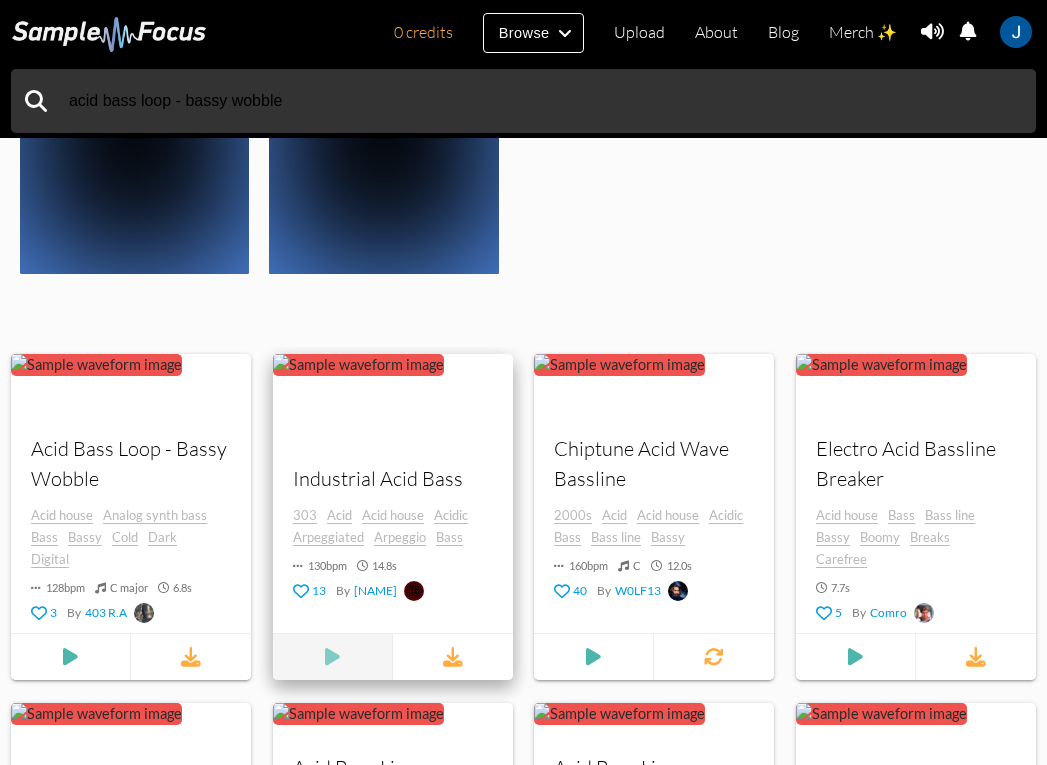click at bounding box center [71, 658] 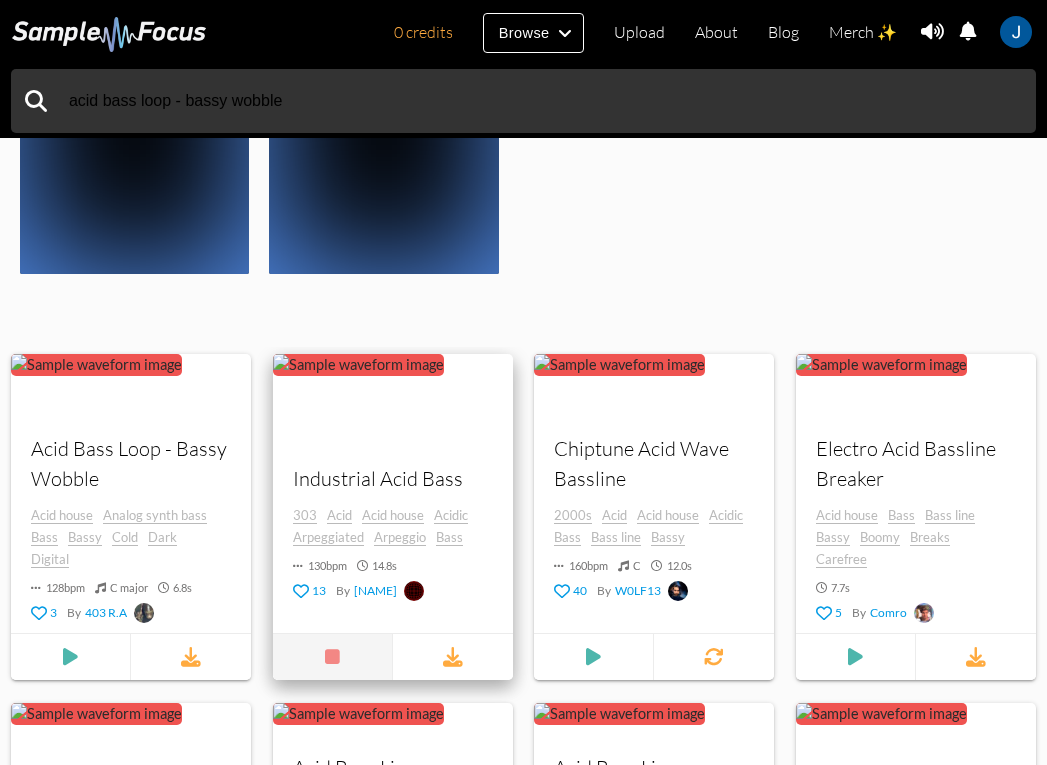 click at bounding box center [333, 658] 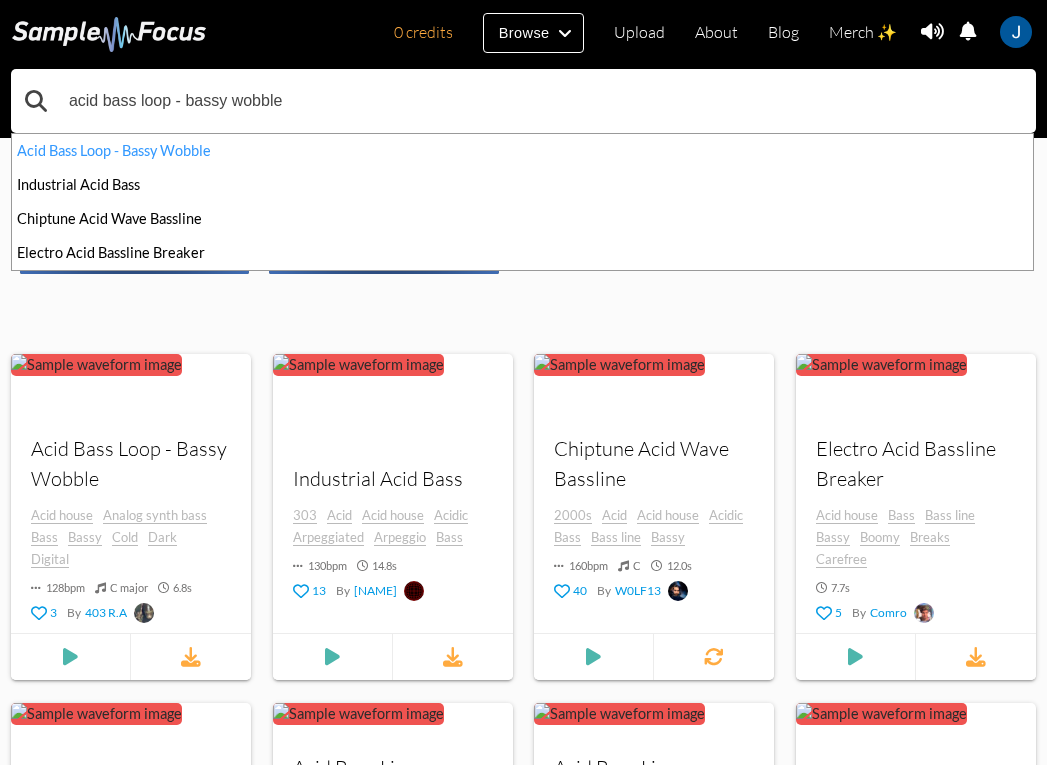 drag, startPoint x: 335, startPoint y: 101, endPoint x: 103, endPoint y: 103, distance: 232.00862 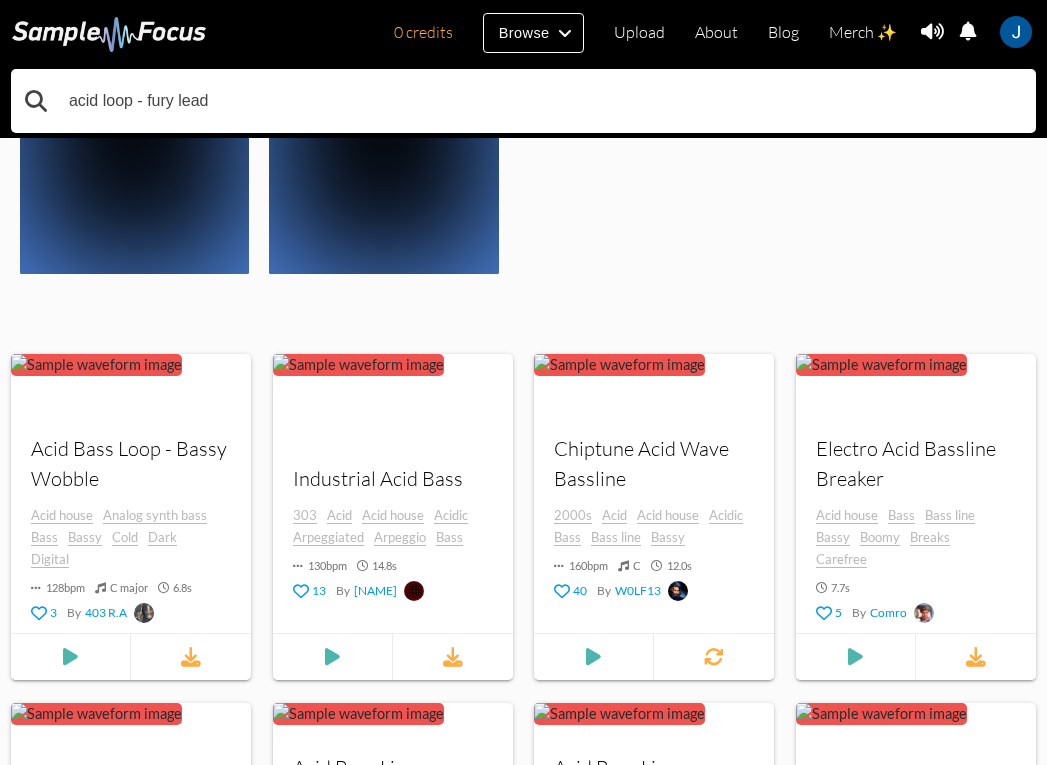 type on "acid loop - fury lead" 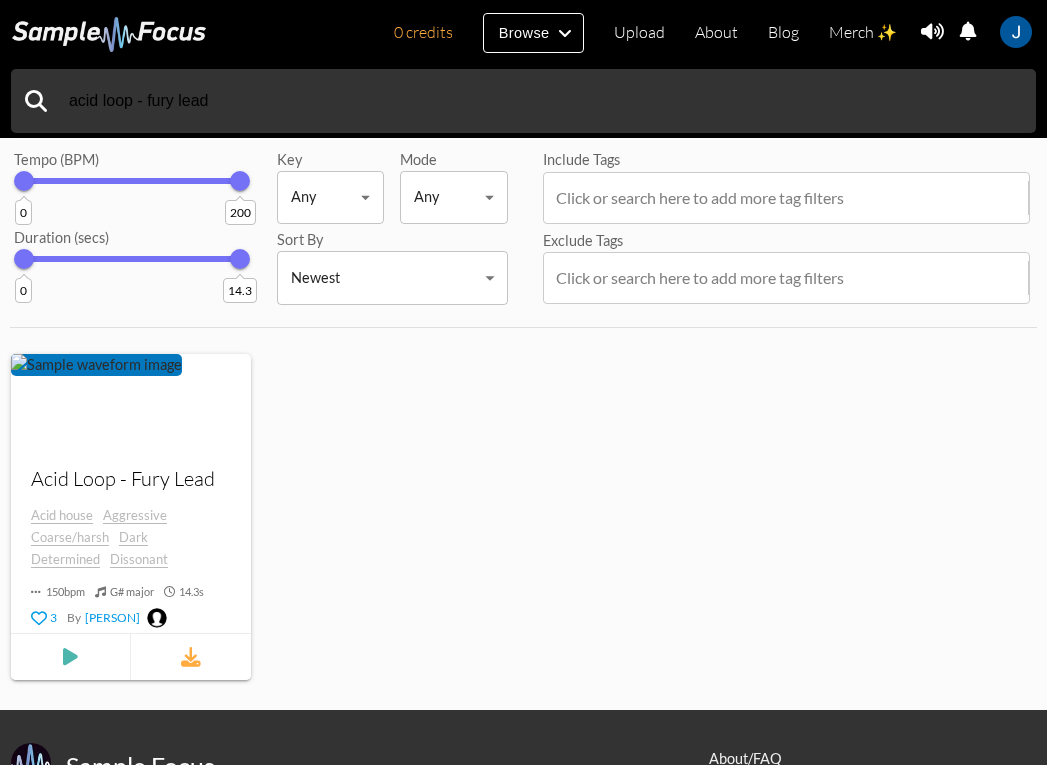scroll, scrollTop: 86, scrollLeft: 0, axis: vertical 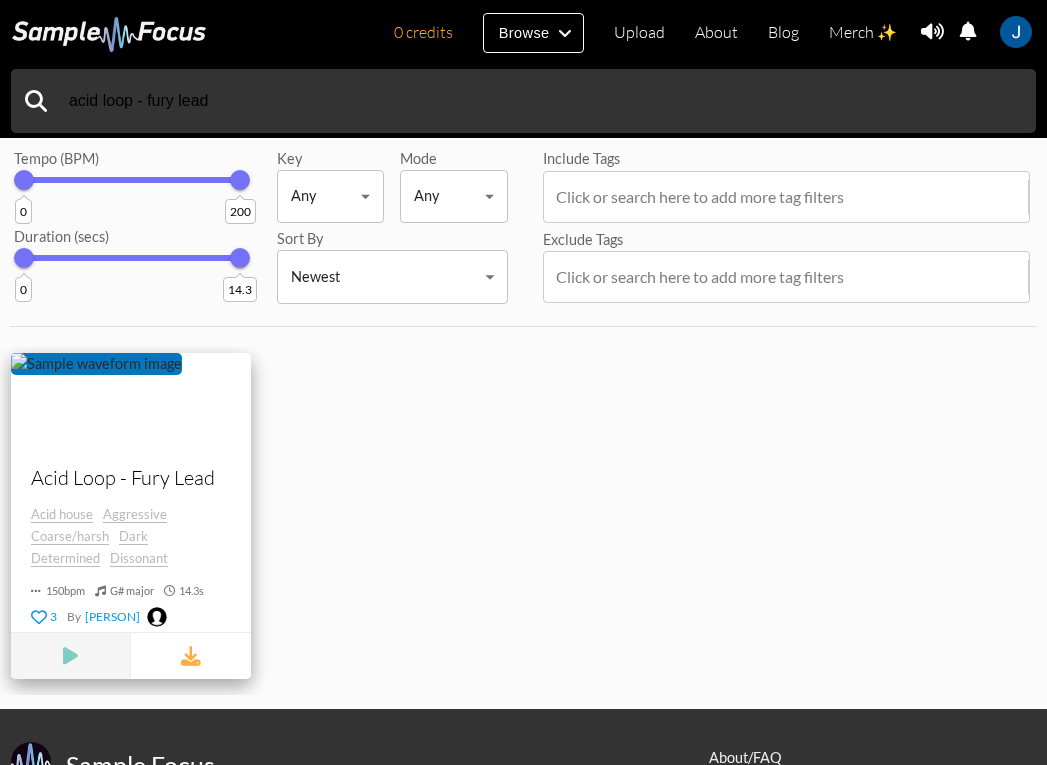 click at bounding box center [70, 656] 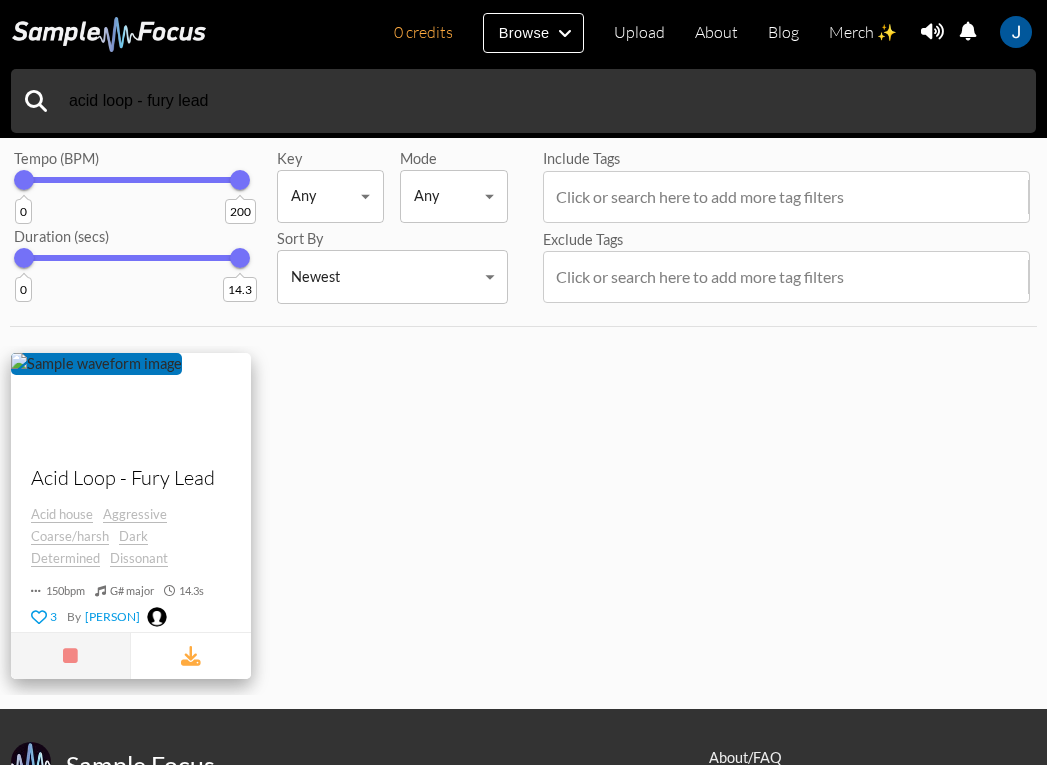 click at bounding box center (70, 656) 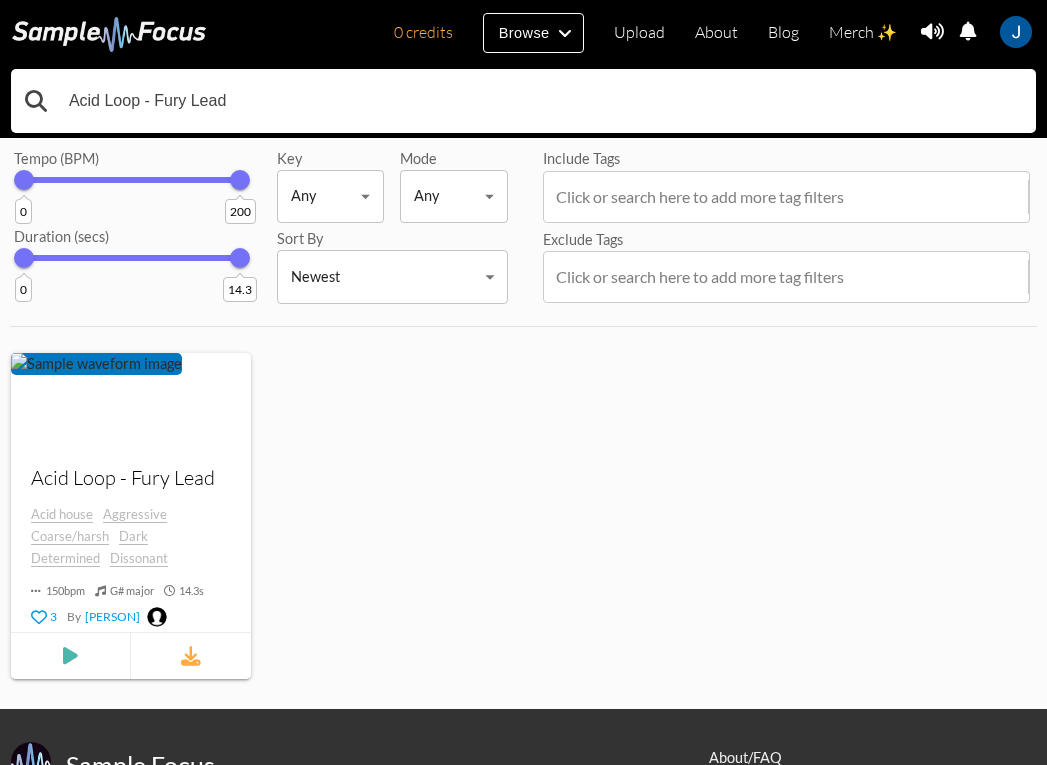 drag, startPoint x: 273, startPoint y: 120, endPoint x: 30, endPoint y: 97, distance: 244.08604 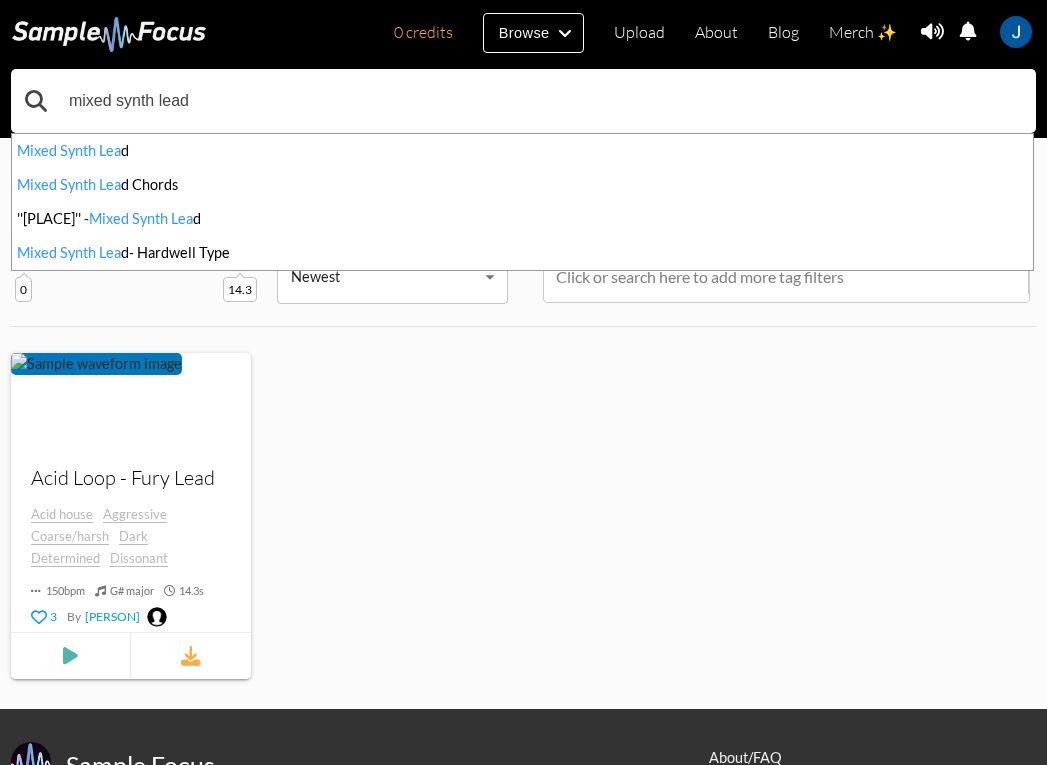 type on "mixed synth lead" 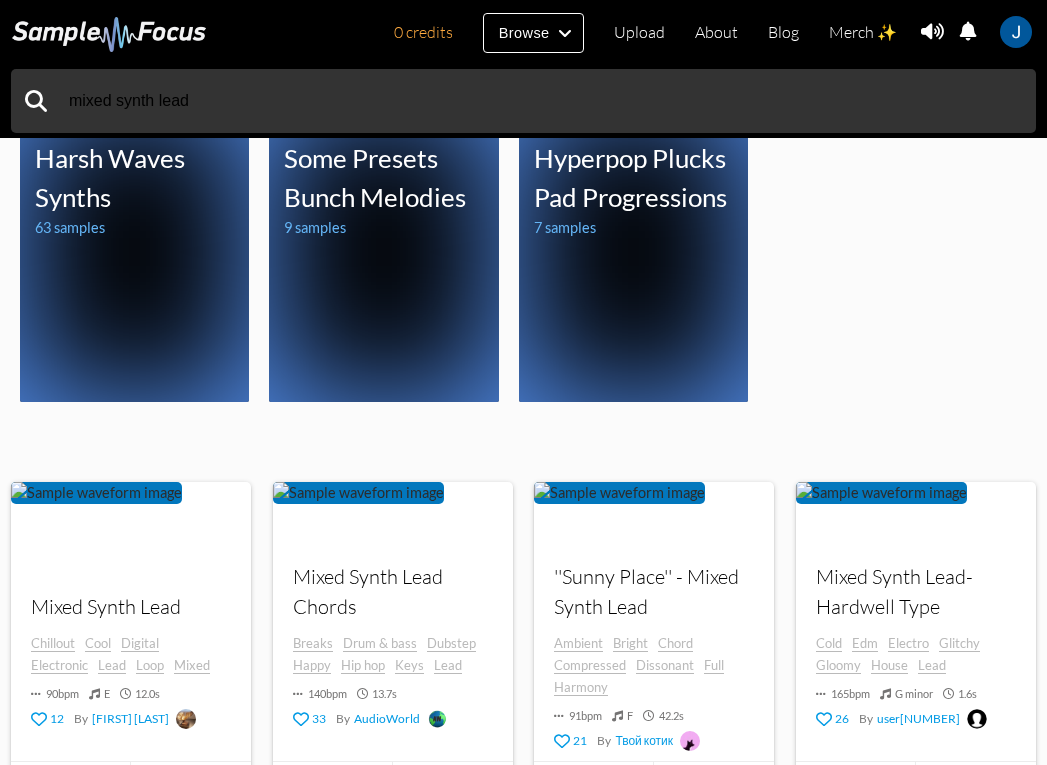 scroll, scrollTop: 465, scrollLeft: 0, axis: vertical 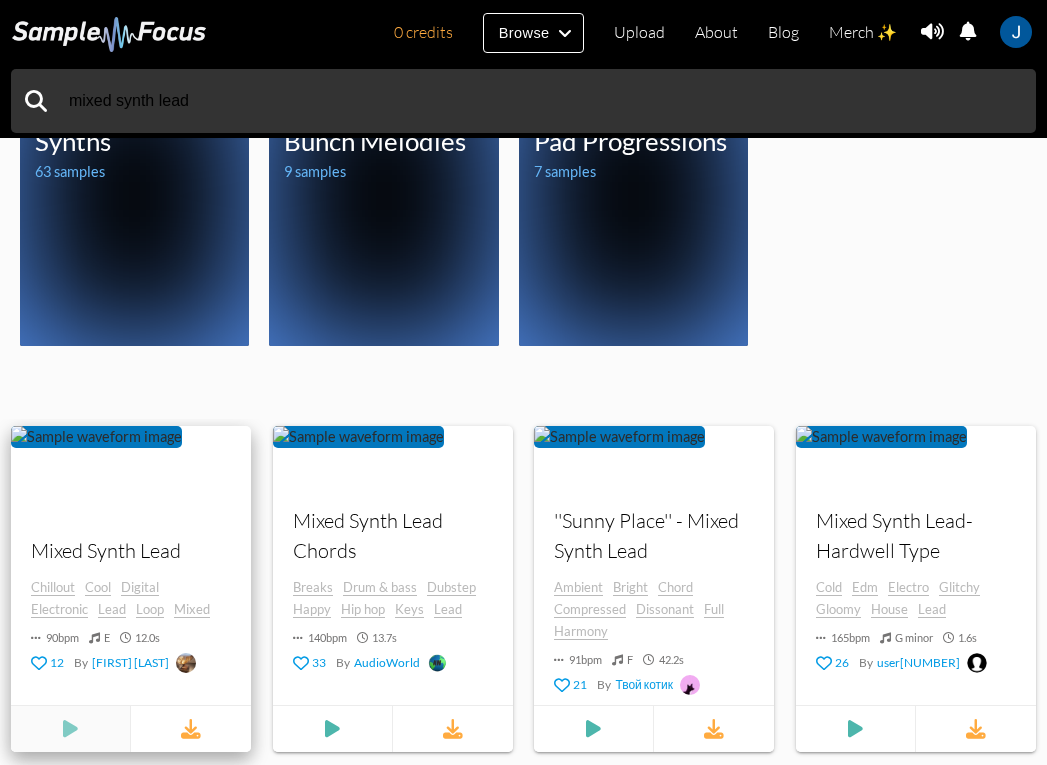 click at bounding box center [71, 730] 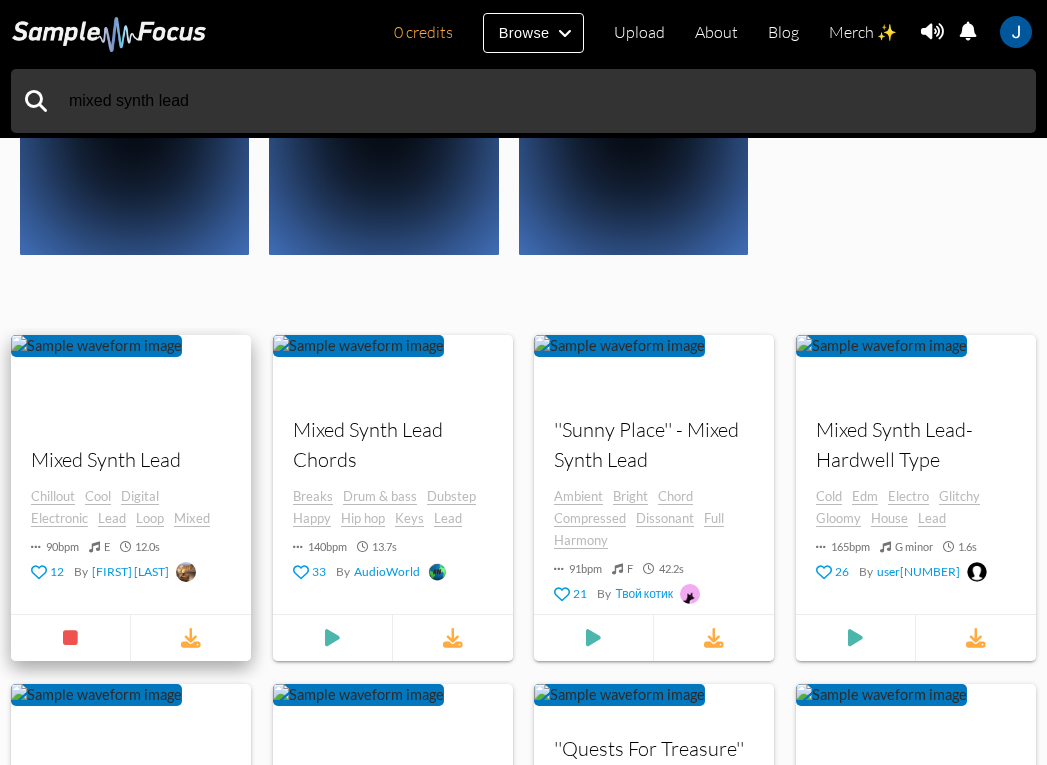 scroll, scrollTop: 563, scrollLeft: 0, axis: vertical 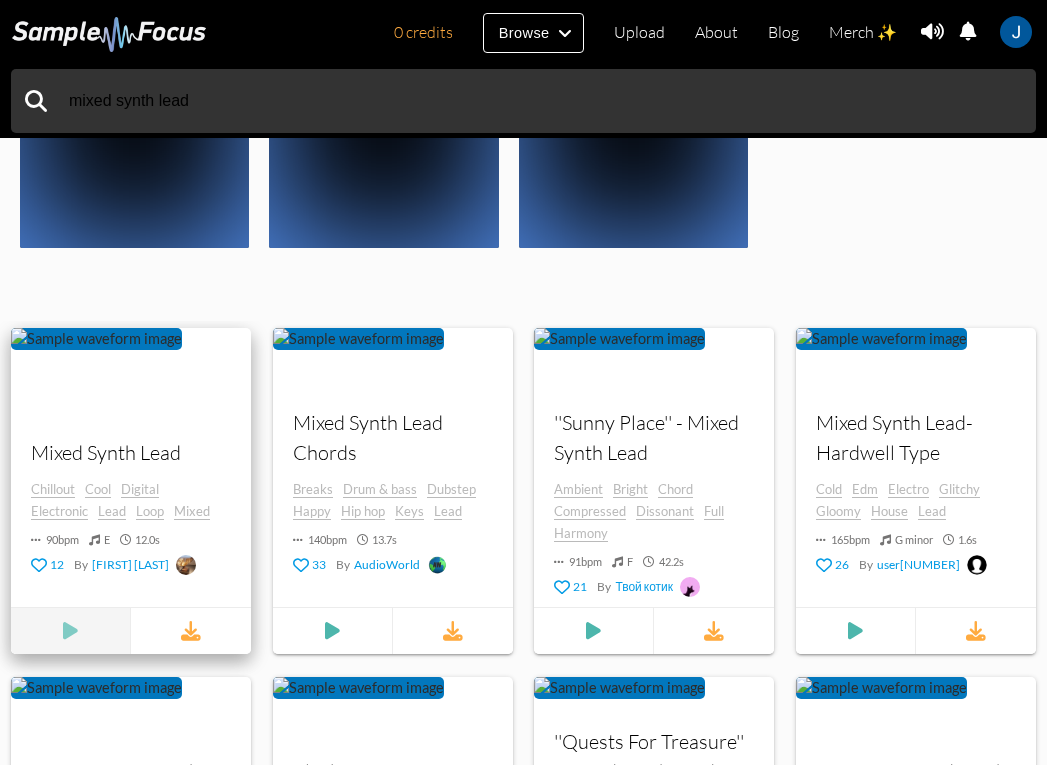 click at bounding box center [70, 632] 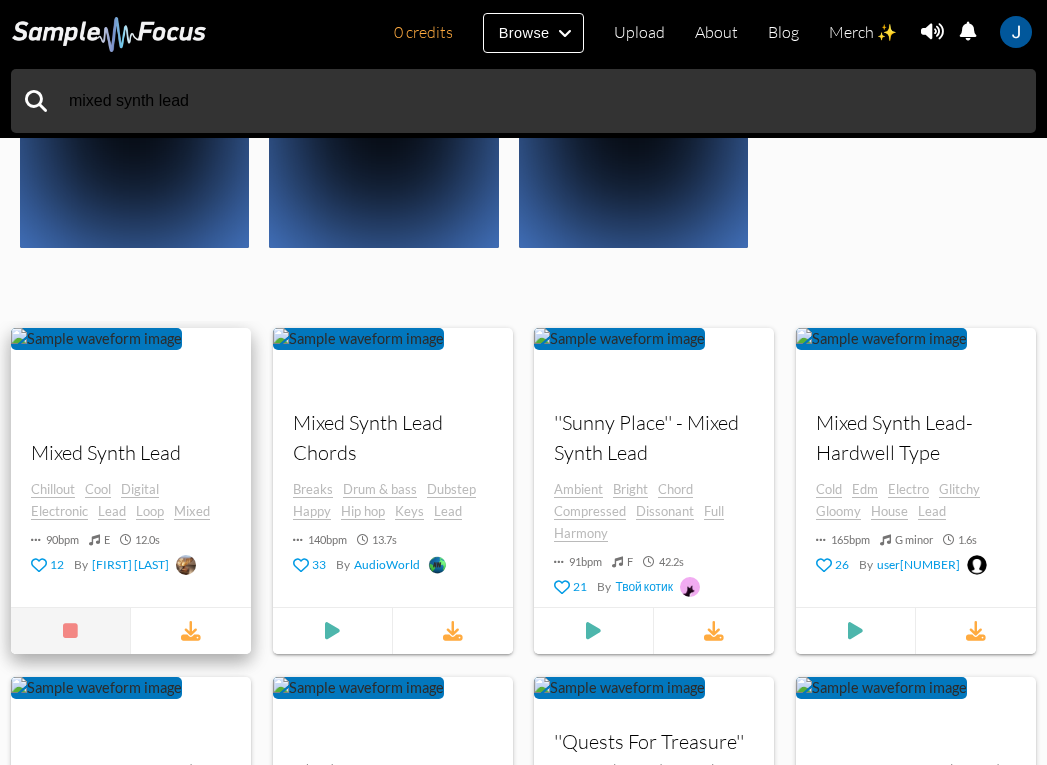 click at bounding box center [71, 632] 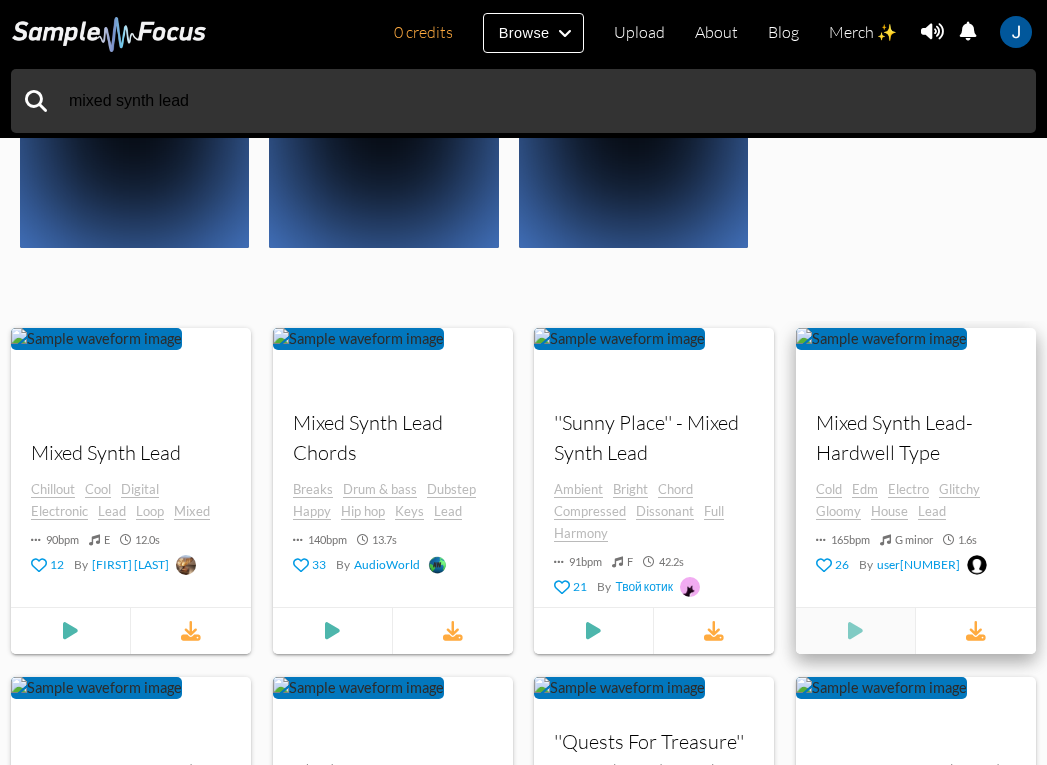 click at bounding box center (70, 632) 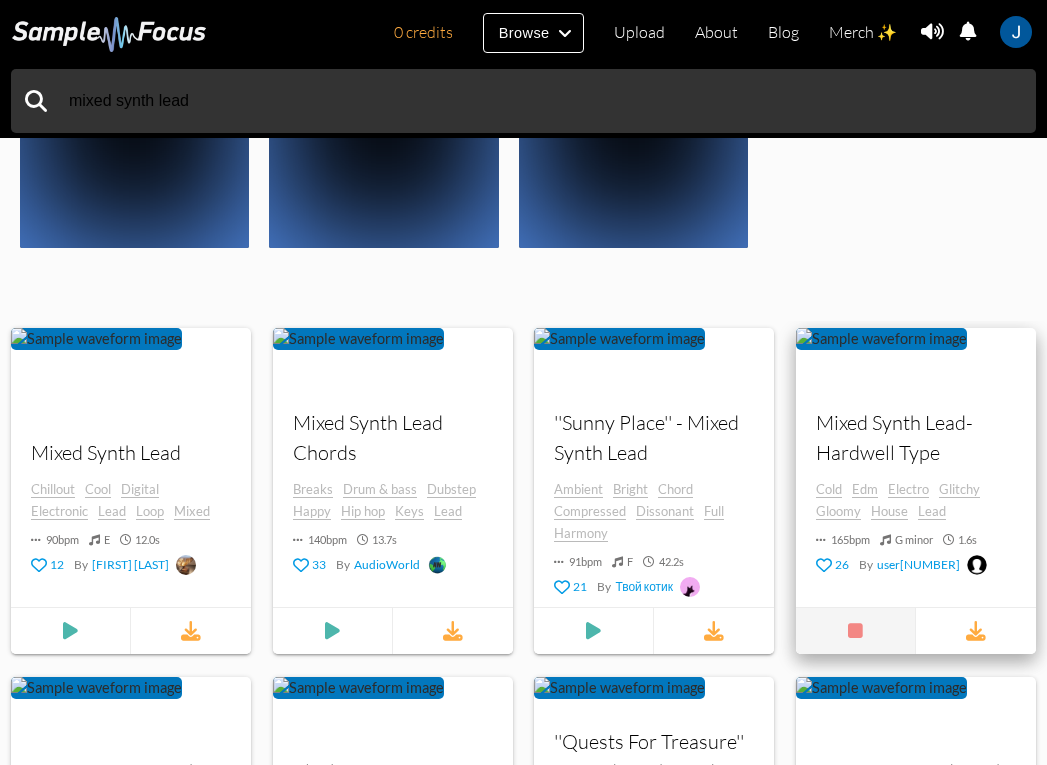 click at bounding box center (855, 632) 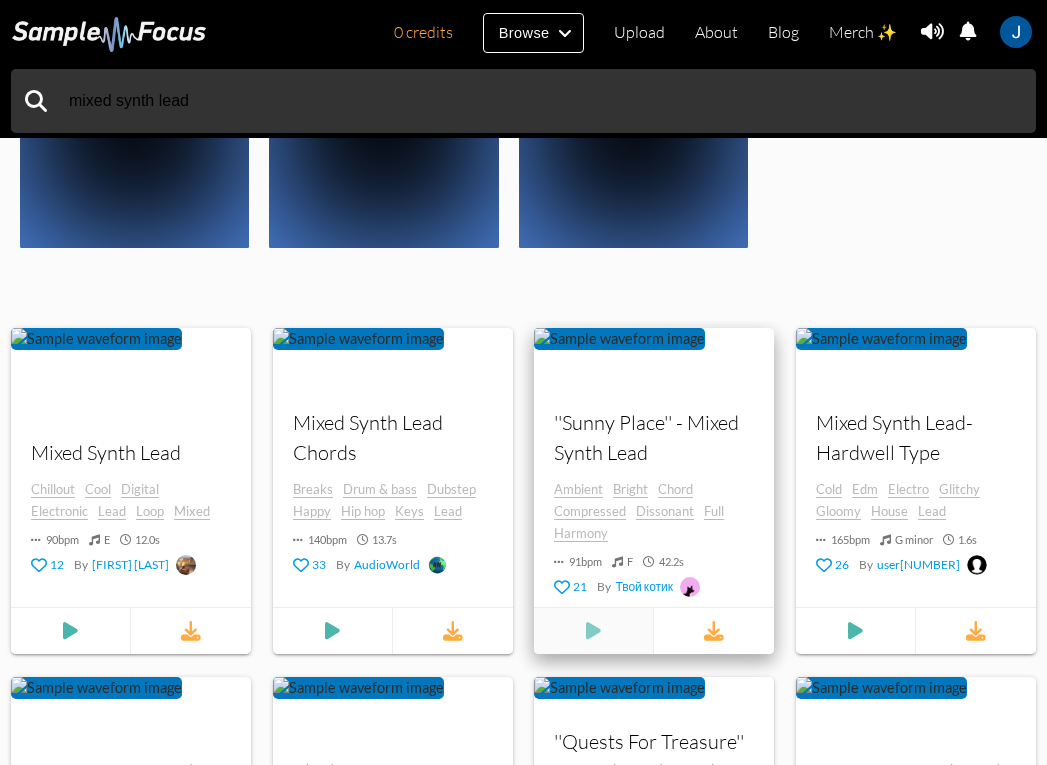 click at bounding box center (70, 632) 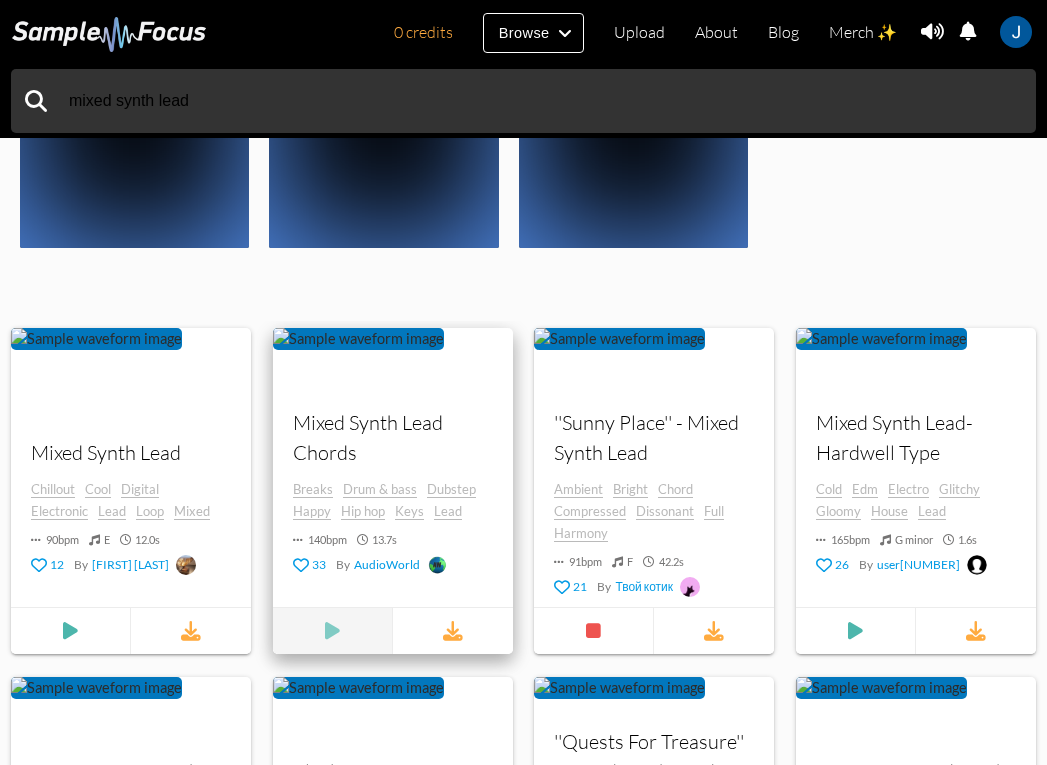click at bounding box center (71, 632) 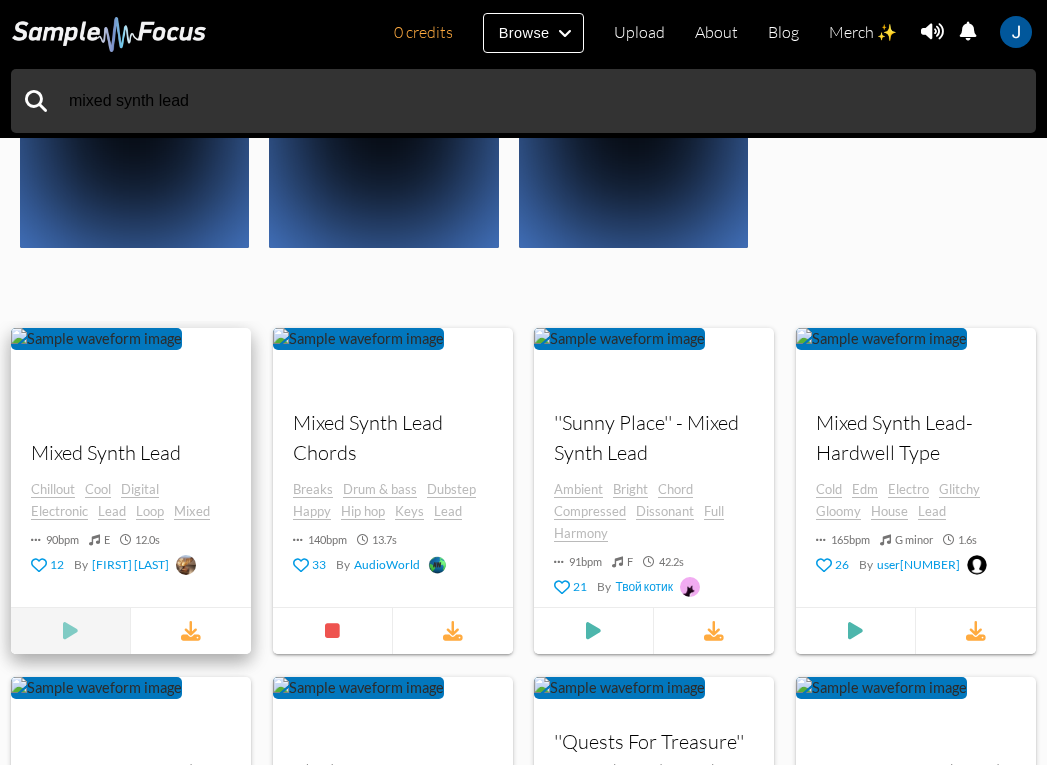 click at bounding box center (71, 632) 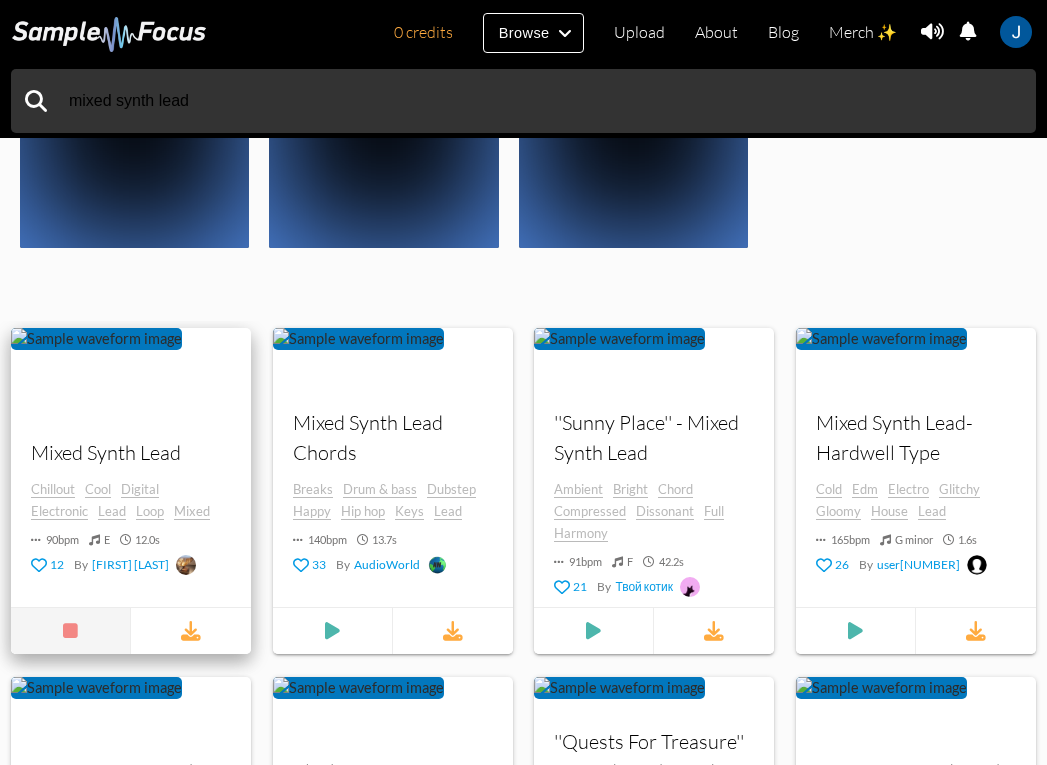 click at bounding box center [71, 632] 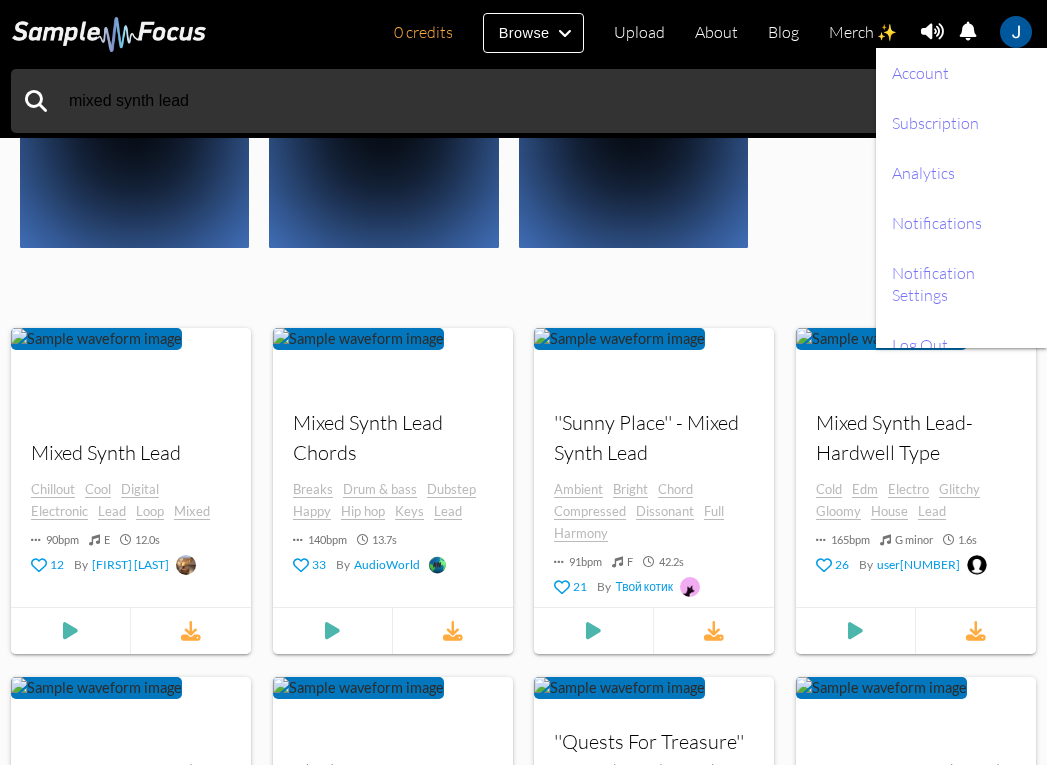 click at bounding box center (1016, 32) 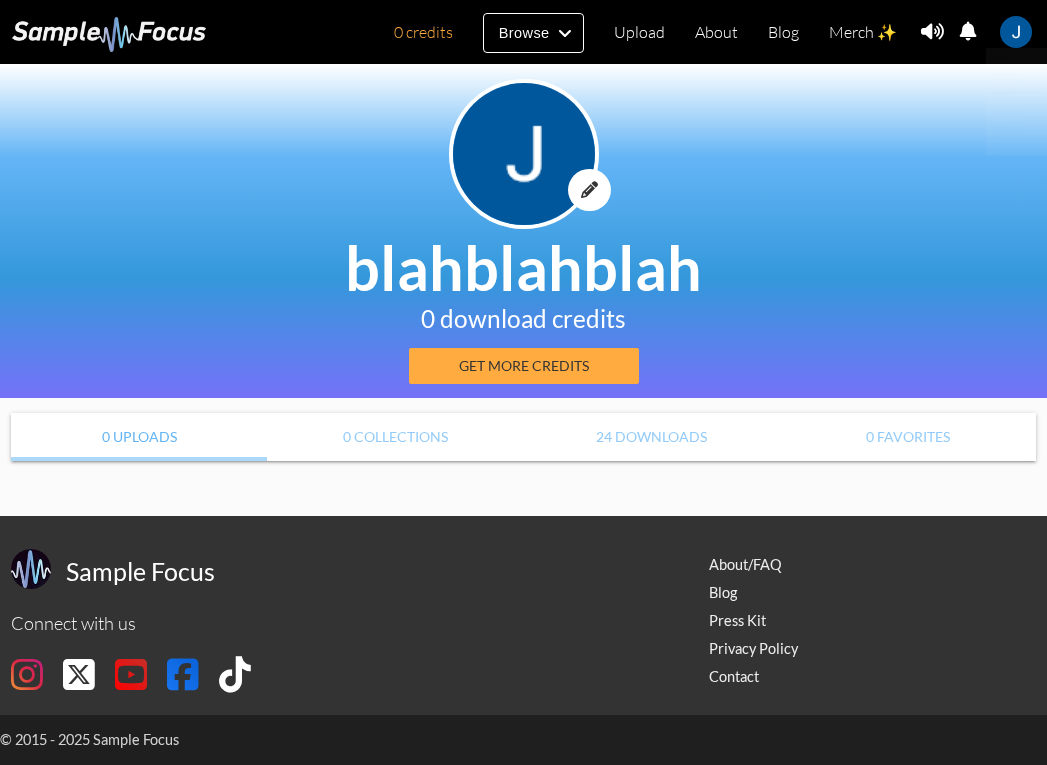 scroll, scrollTop: 0, scrollLeft: 0, axis: both 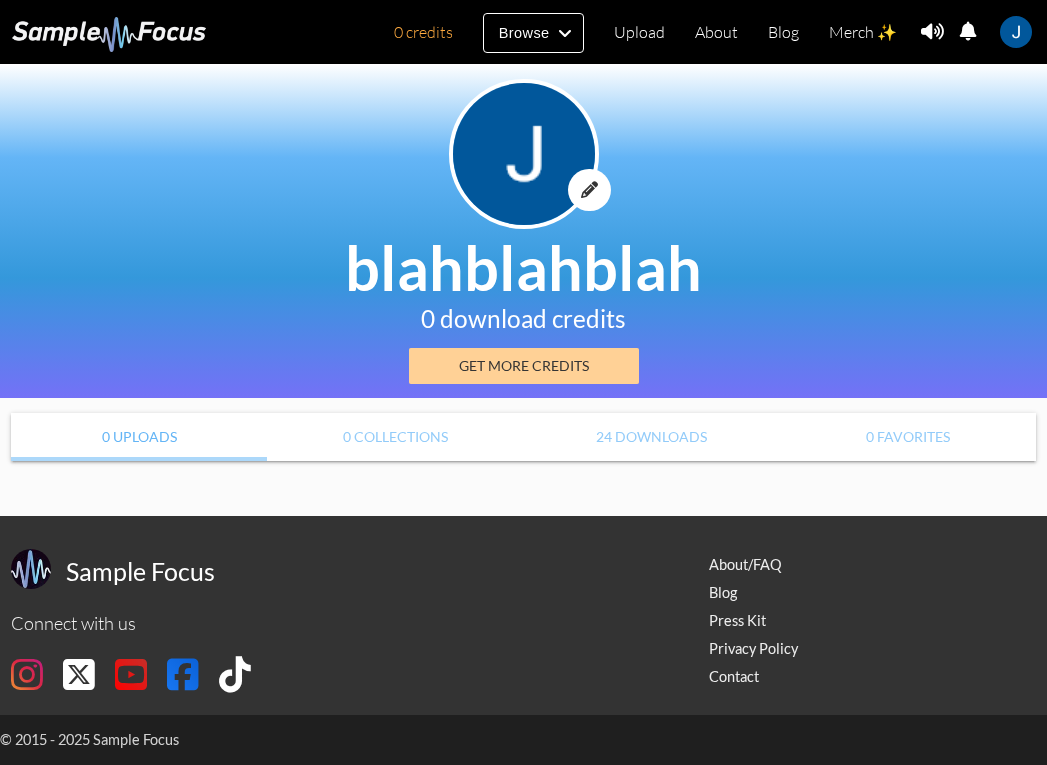 click on "Get more credits" at bounding box center [524, 366] 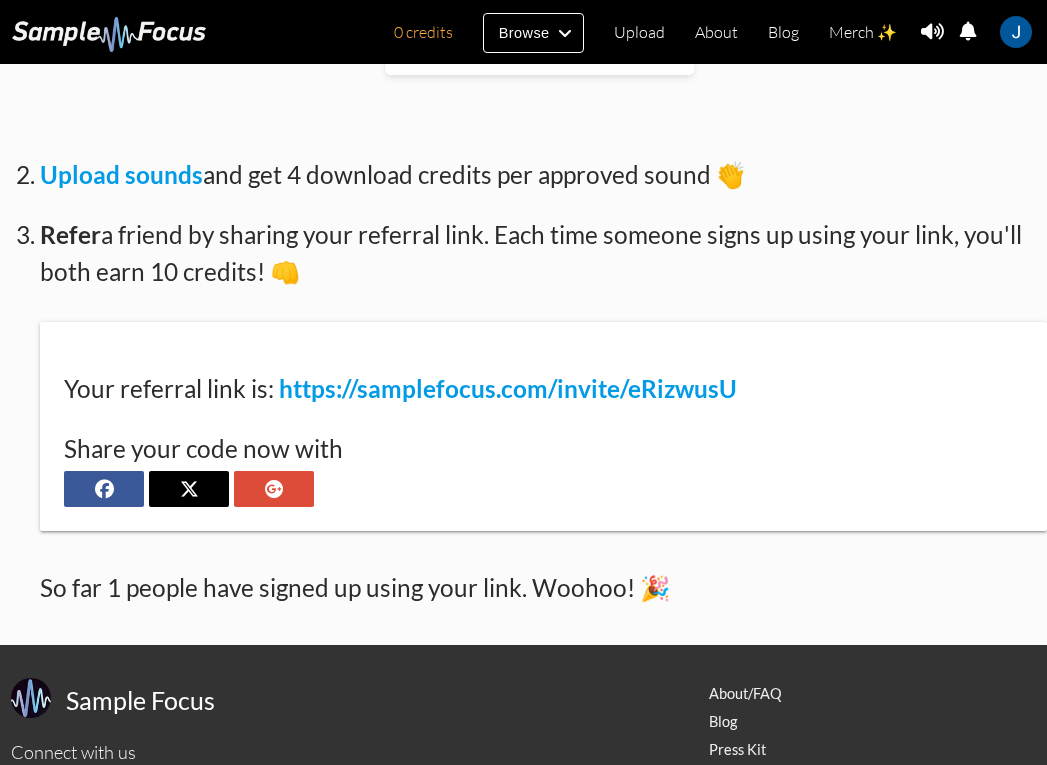 scroll, scrollTop: 1294, scrollLeft: 0, axis: vertical 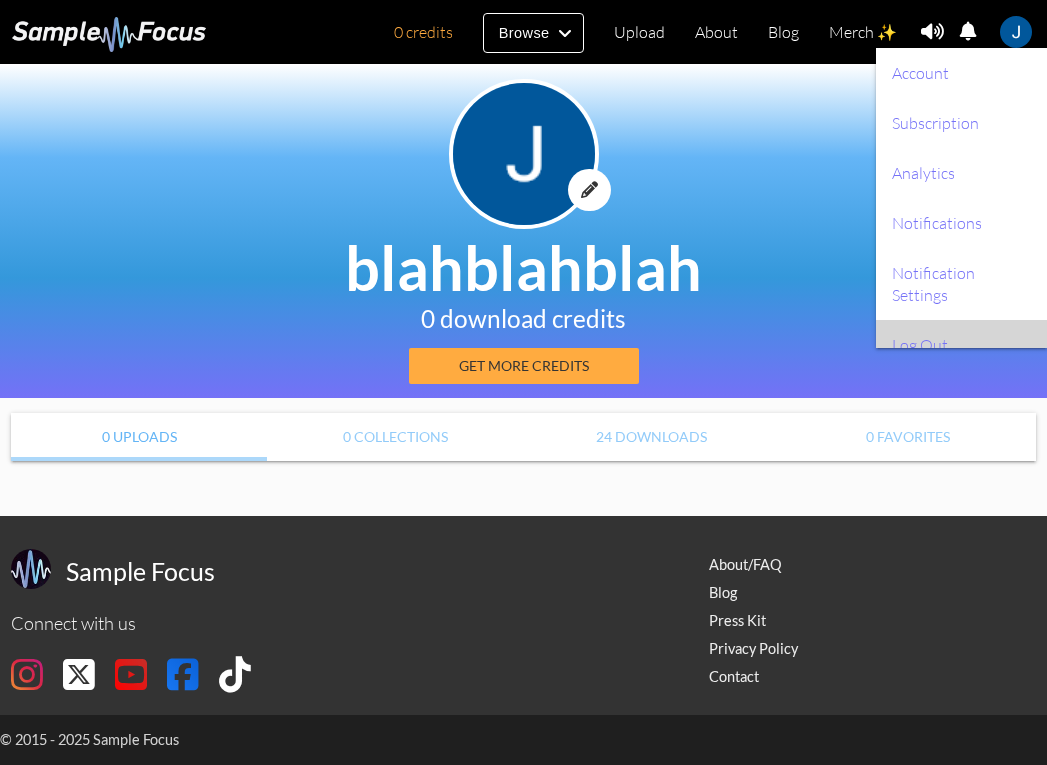 click on "Log Out" at bounding box center (961, 345) 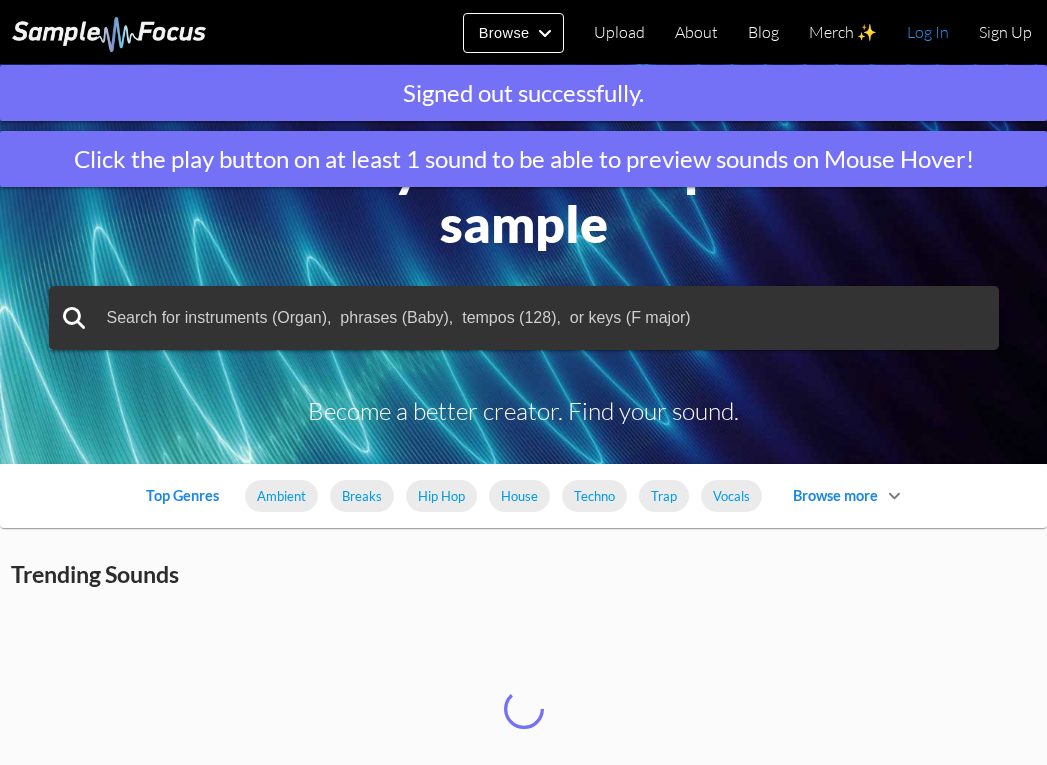 scroll, scrollTop: 0, scrollLeft: 0, axis: both 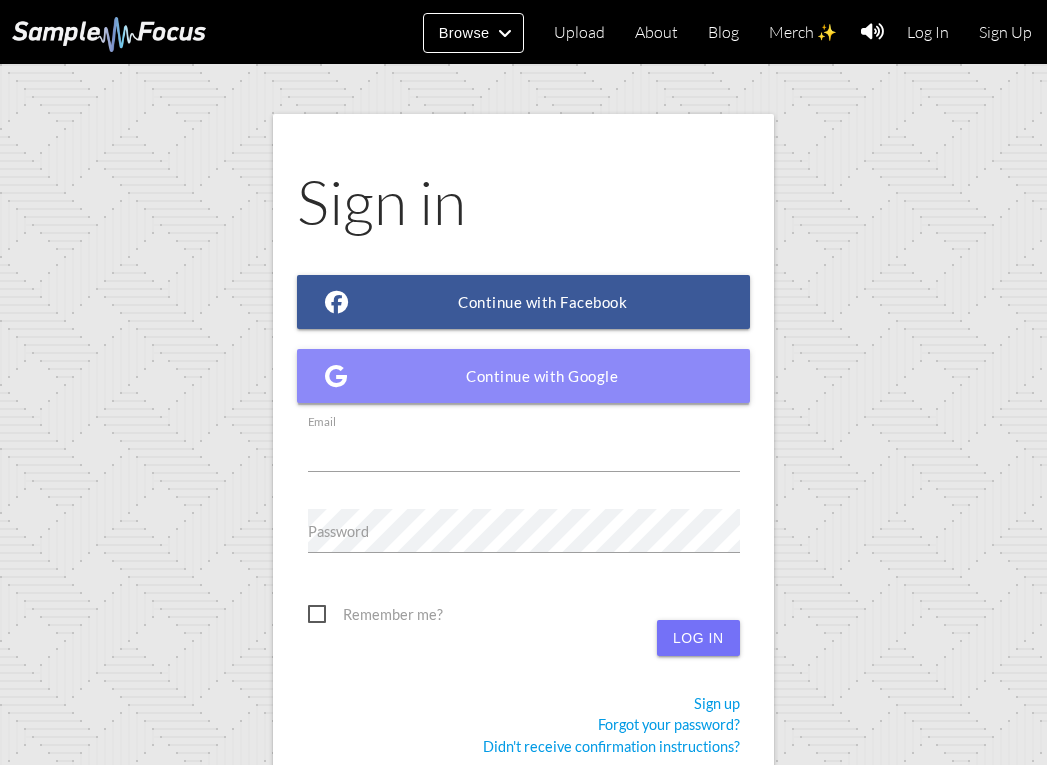click on "Continue with Google" at bounding box center [524, 376] 